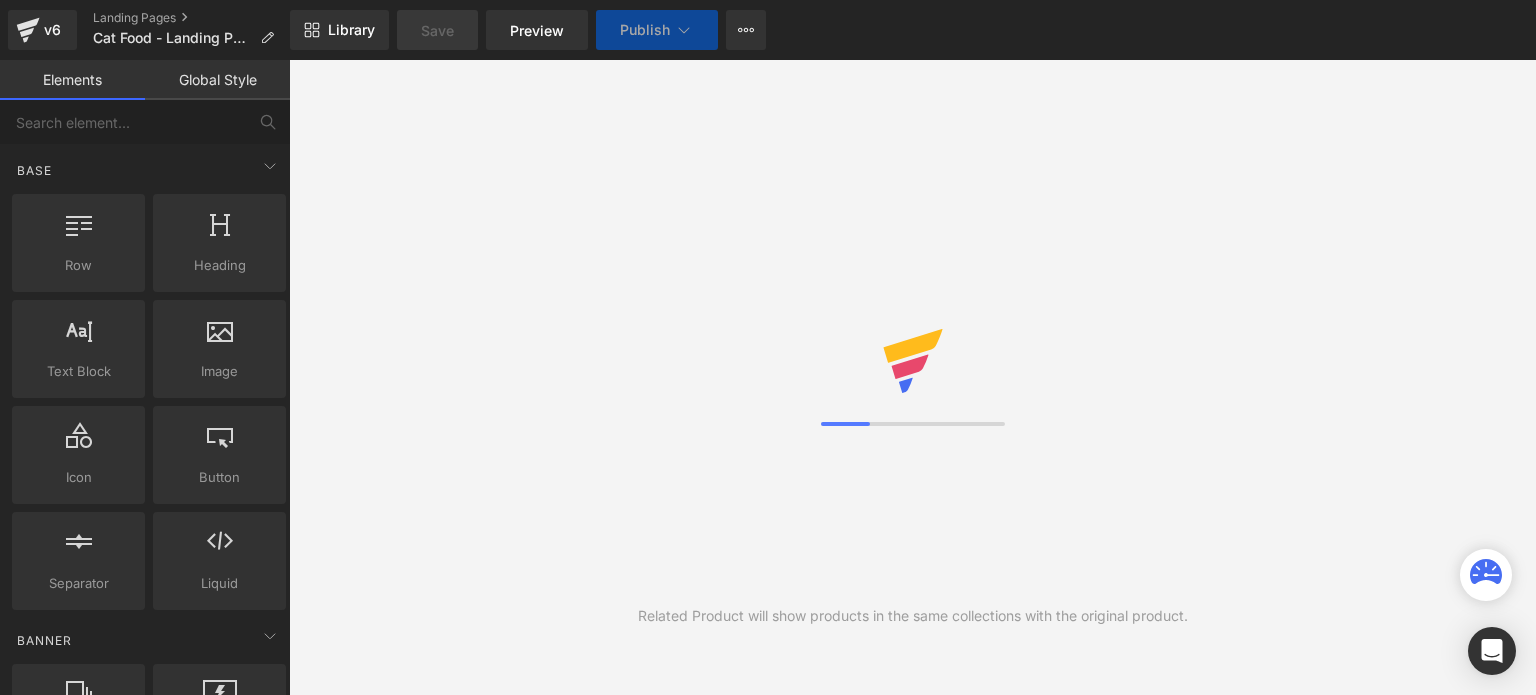 scroll, scrollTop: 0, scrollLeft: 0, axis: both 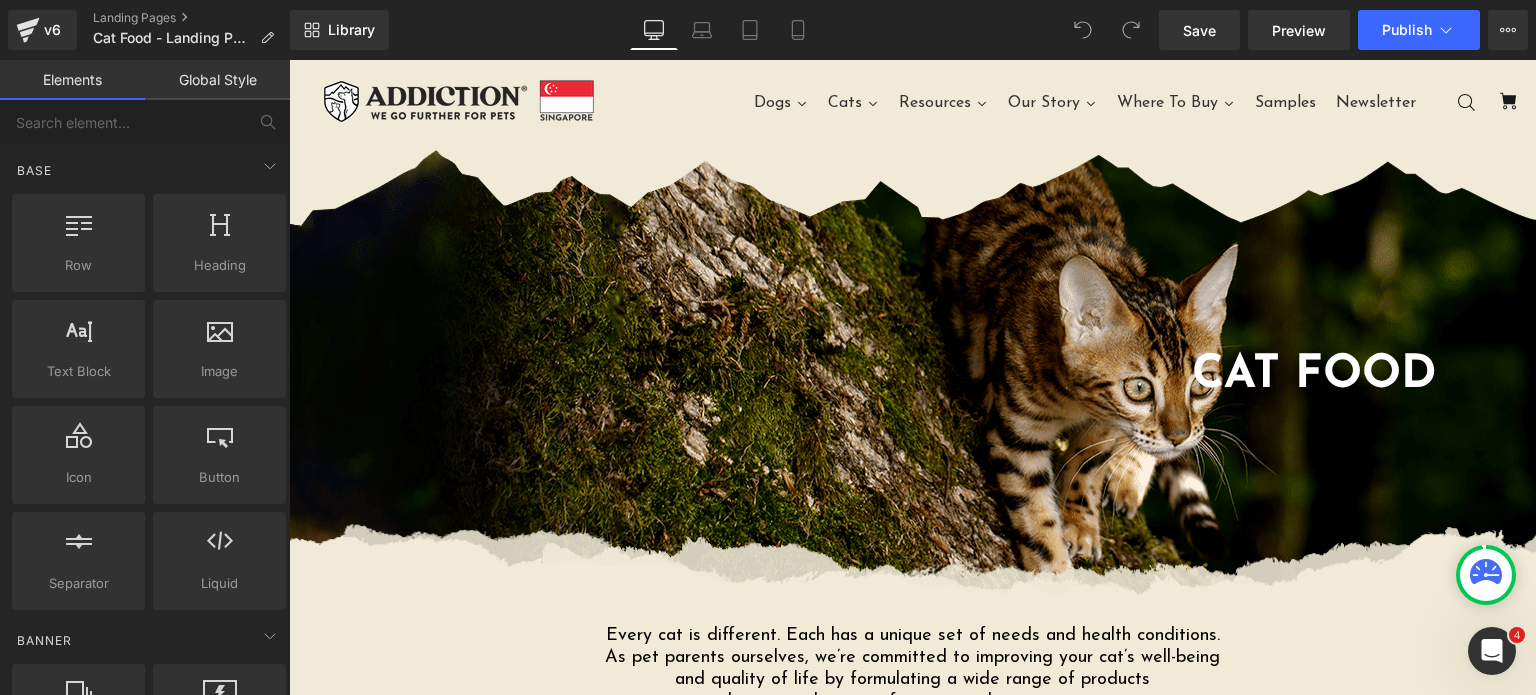 click on "Save Preview Publish Scheduled View Live Page View with current Template Save Template to Library Schedule Publish  Optimize  Publish Settings Shortcuts  Your page can’t be published   You've reached the maximum number of published pages on your plan  (0/0).  You need to upgrade your plan or unpublish all your pages to get 1 publish slot.   Unpublish pages   Upgrade plan" at bounding box center [1343, 30] 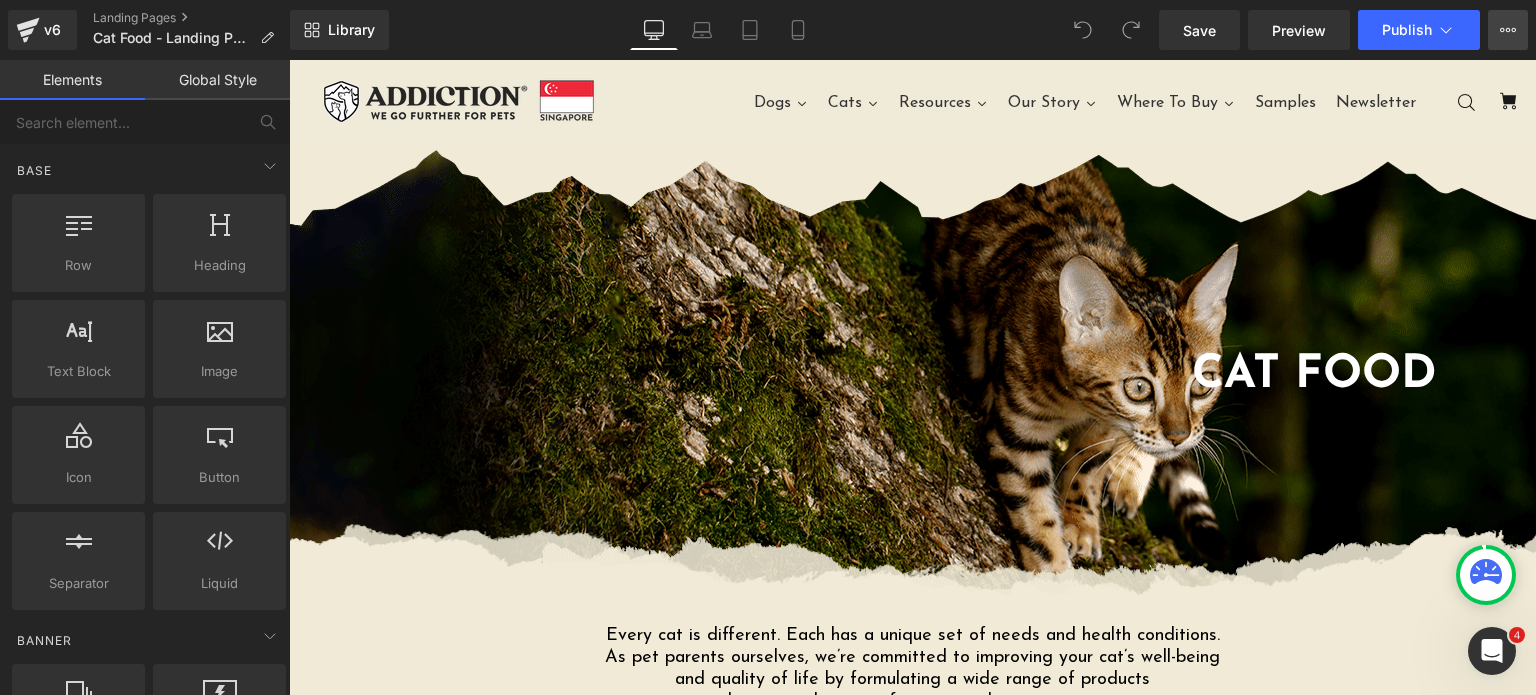 click on "View Live Page View with current Template Save Template to Library Schedule Publish  Optimize  Publish Settings Shortcuts" at bounding box center [1508, 30] 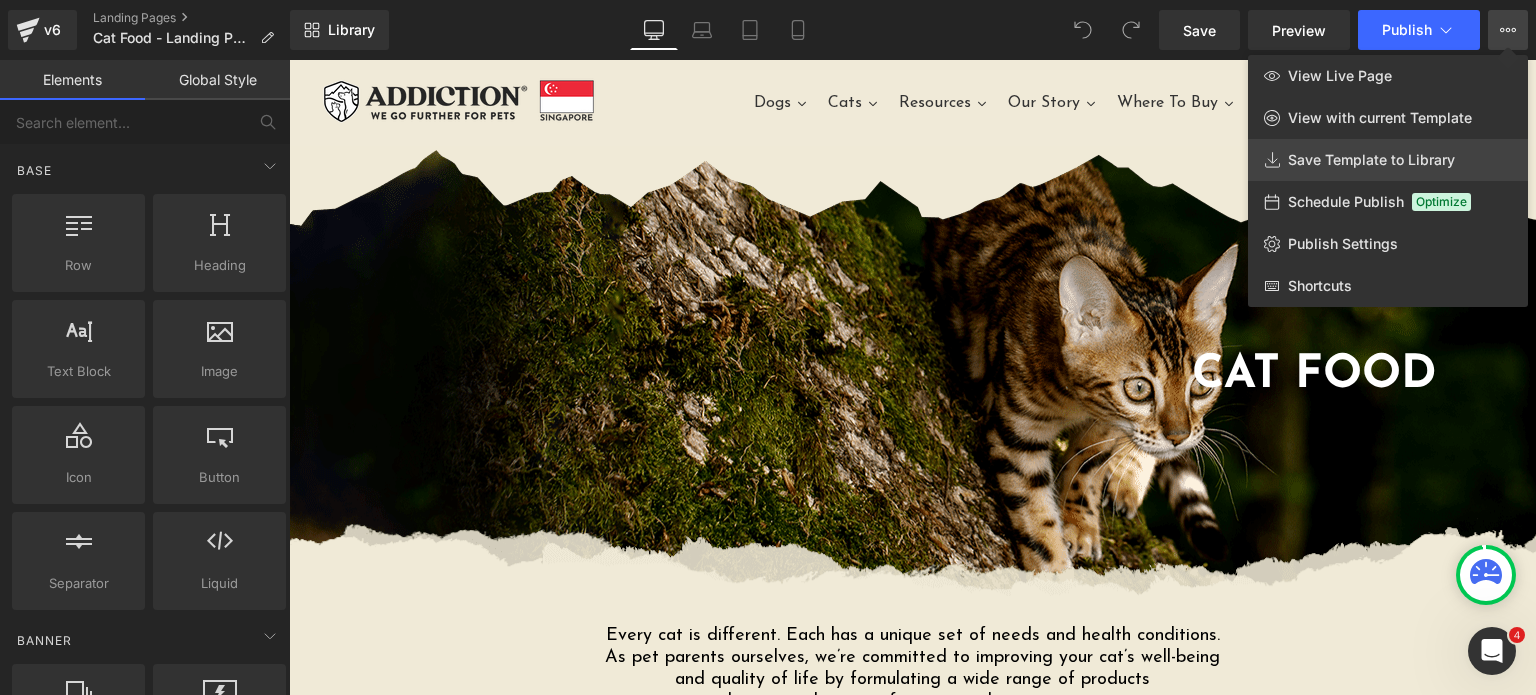 click on "Save Template to Library" at bounding box center [1371, 160] 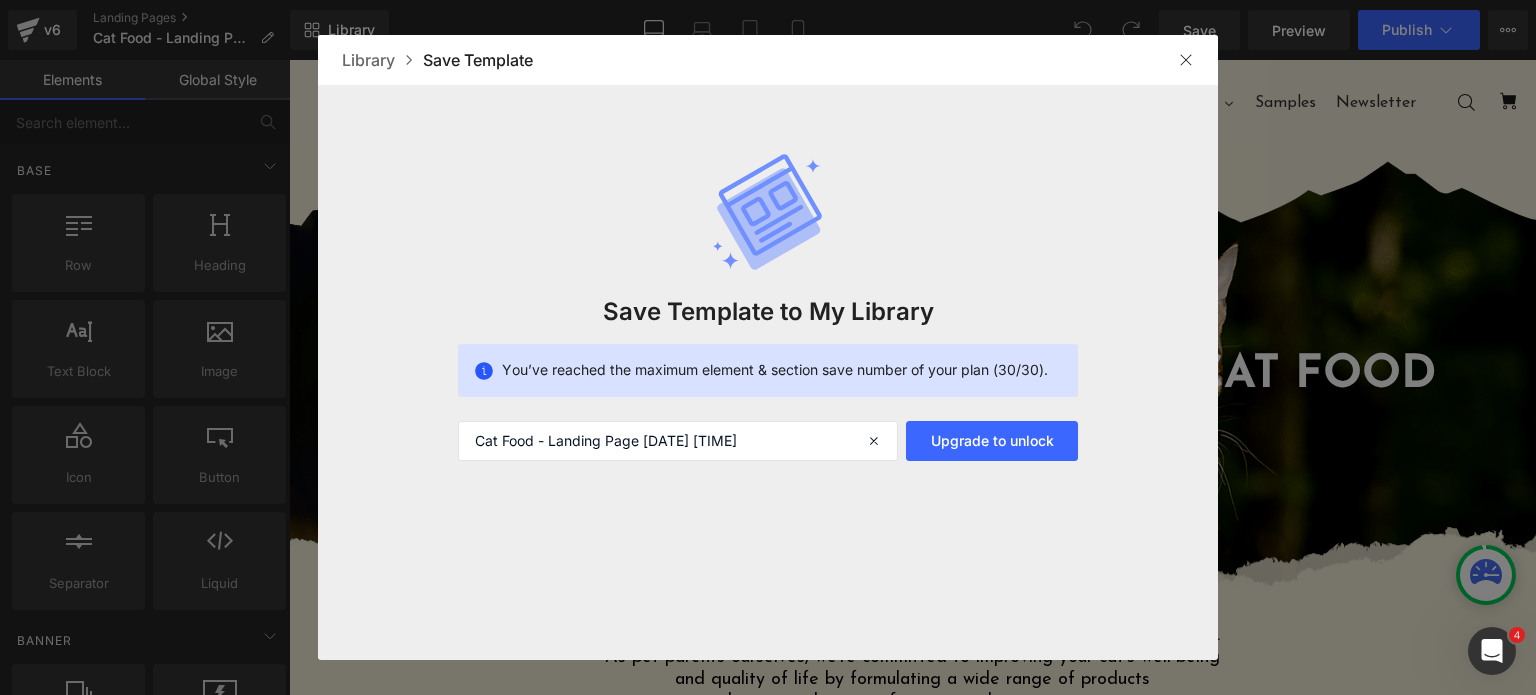 click at bounding box center (1186, 60) 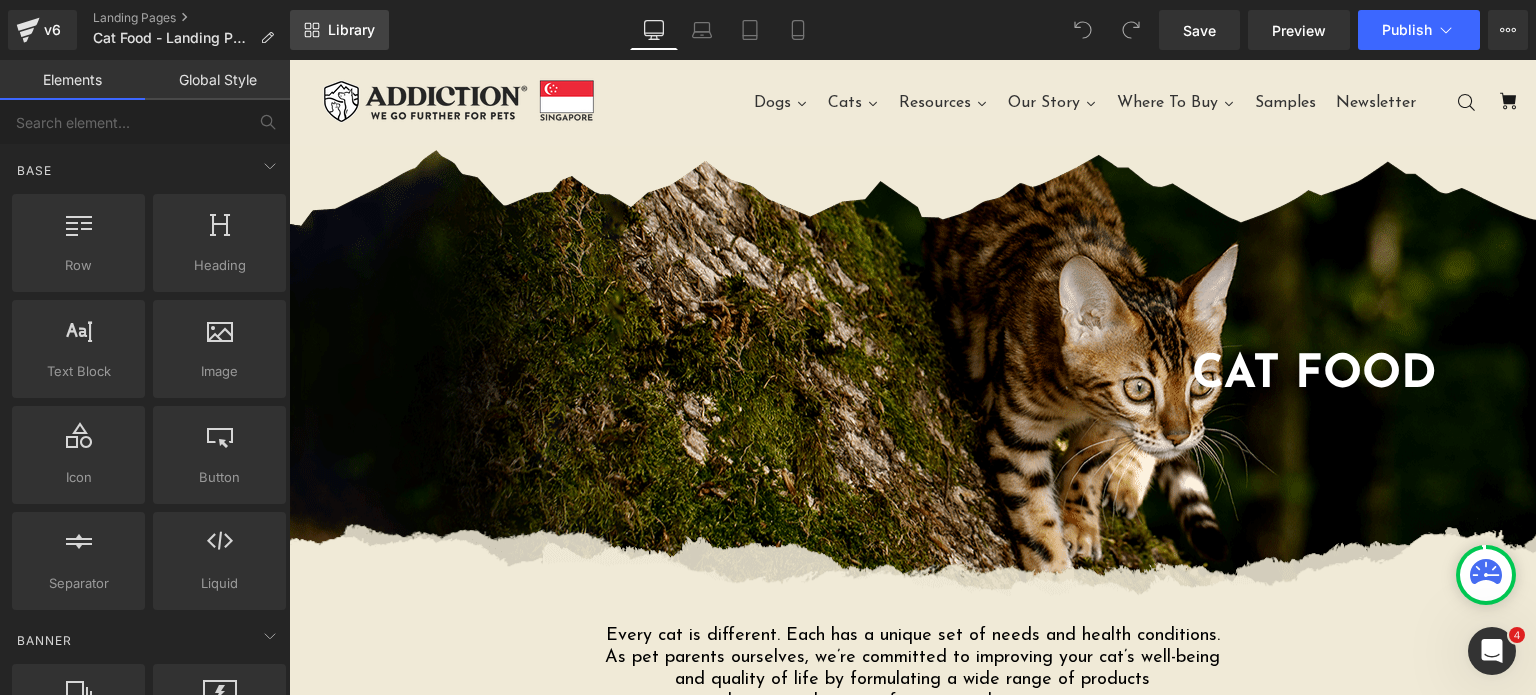 click on "Library" at bounding box center [339, 30] 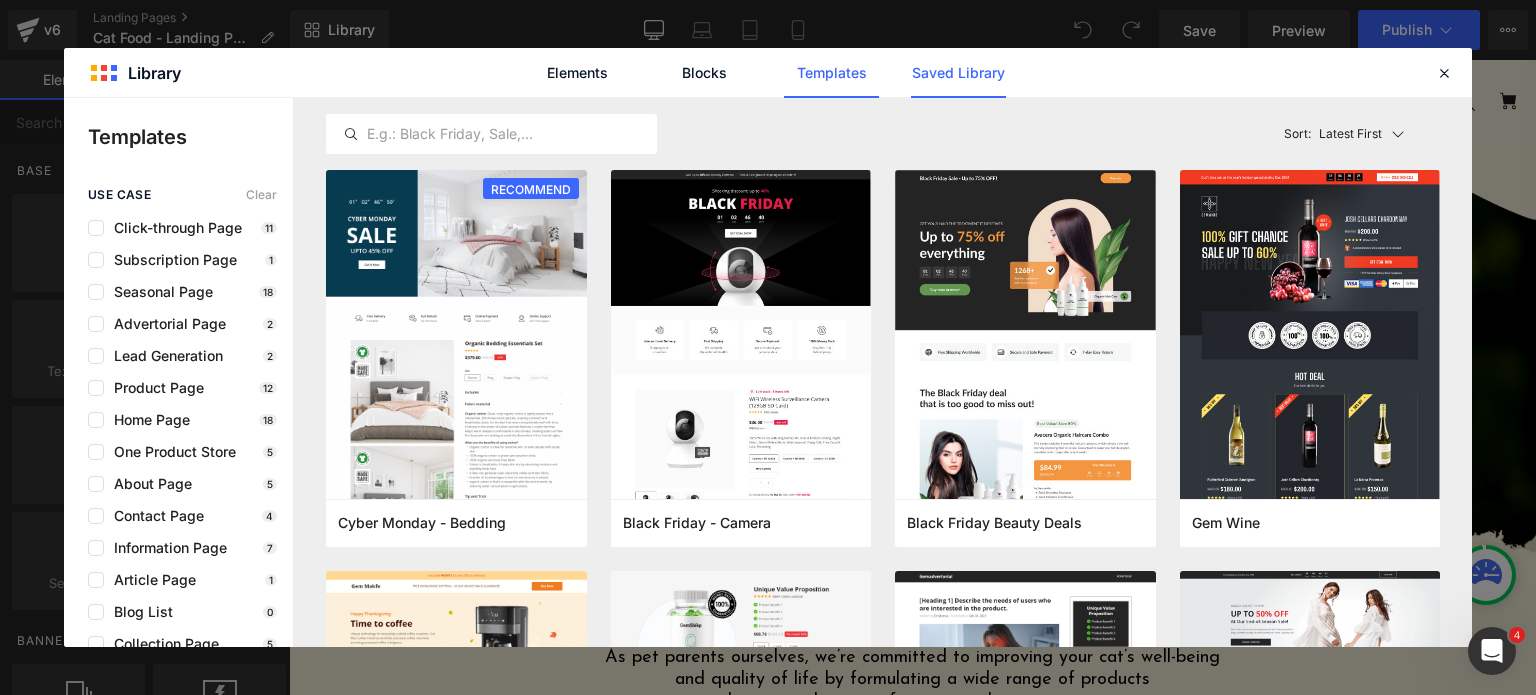click on "Saved Library" 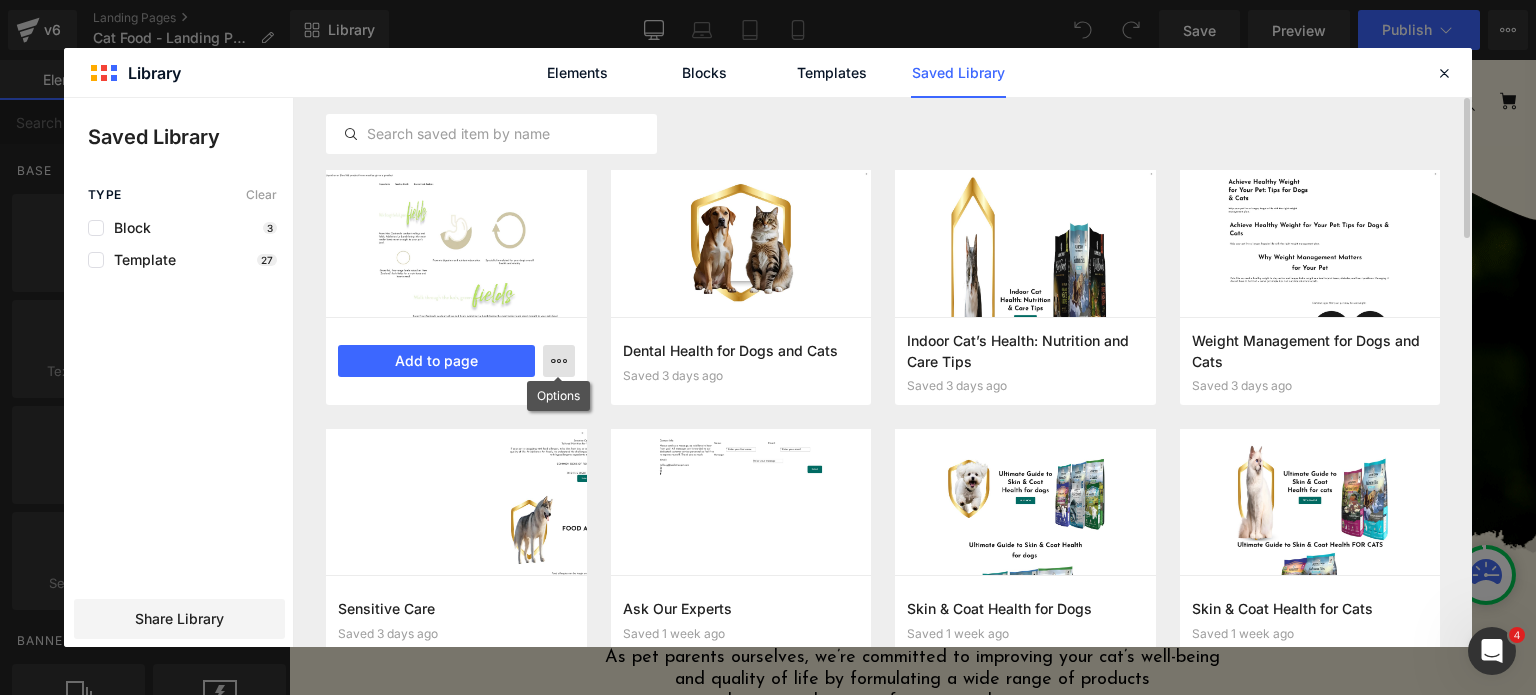 click 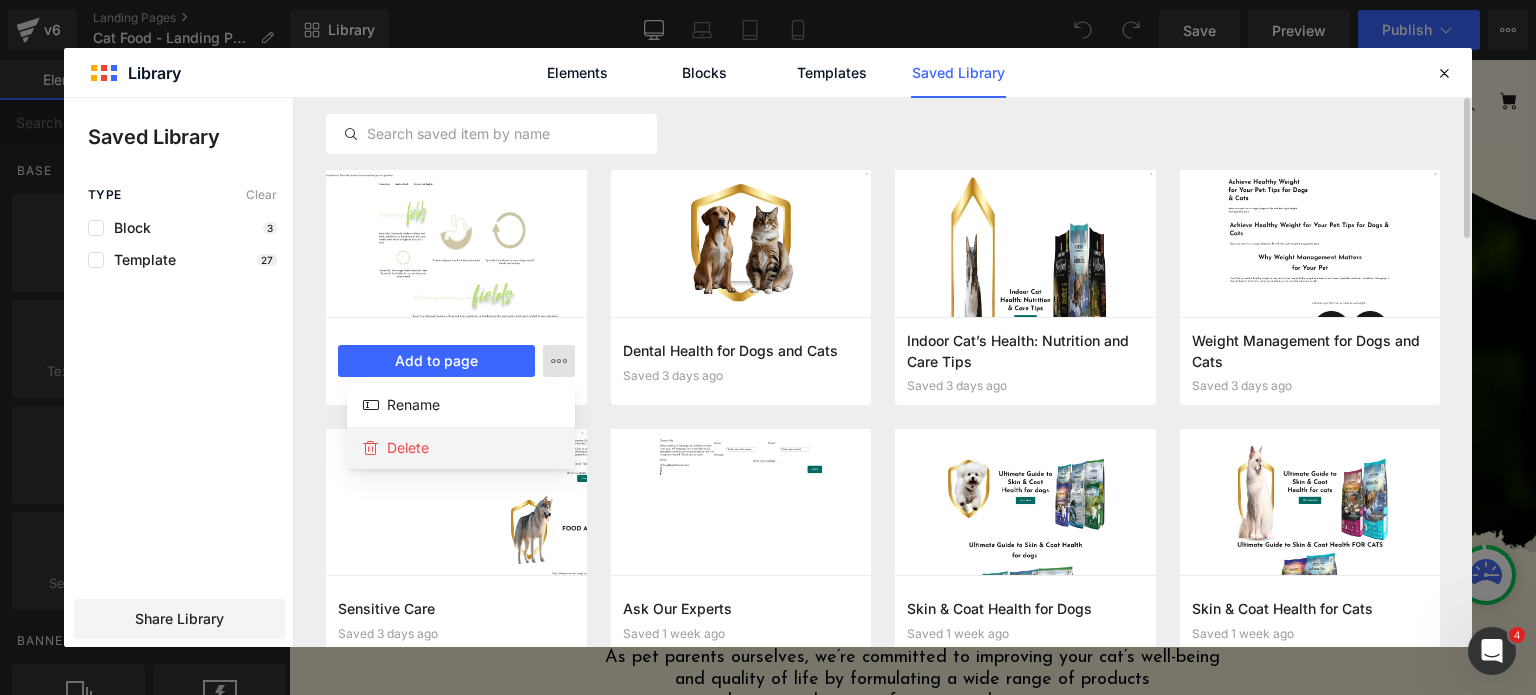 click on "Delete" 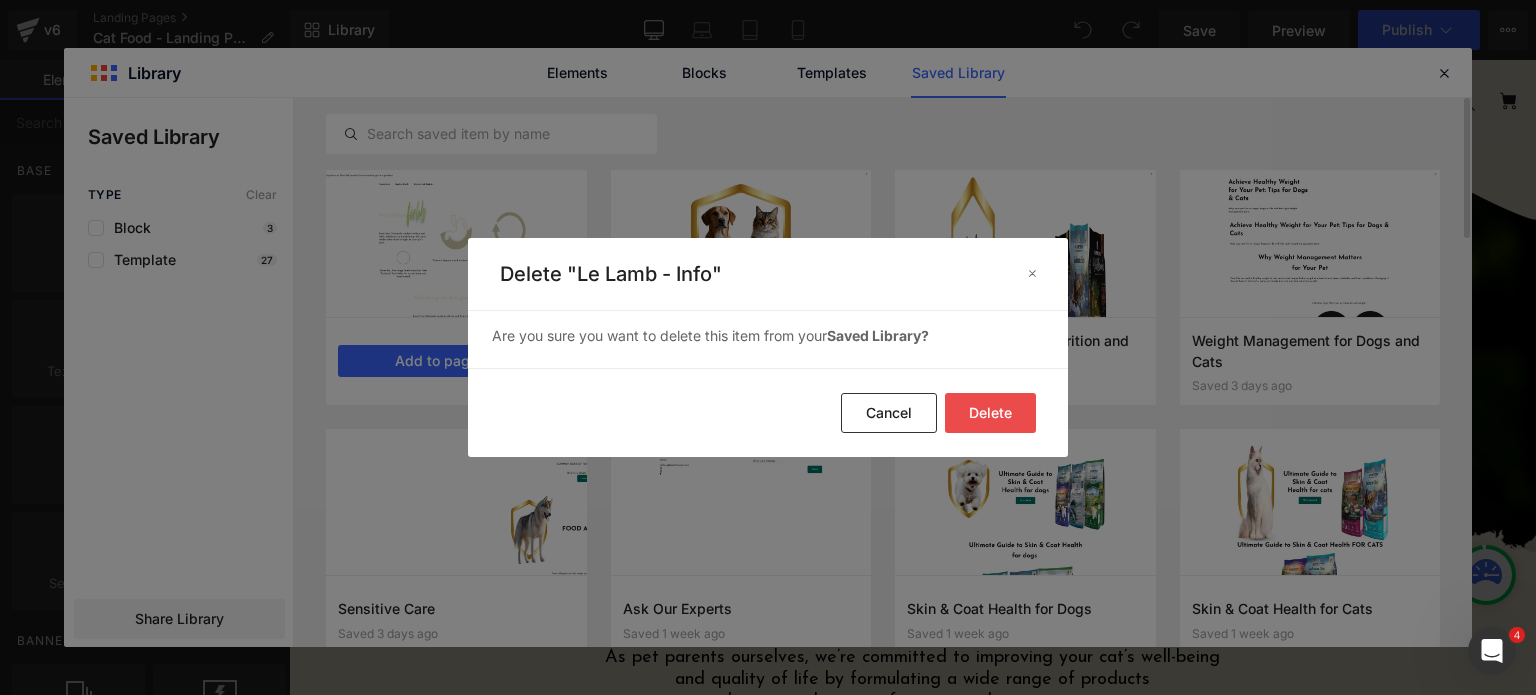 click on "Delete" 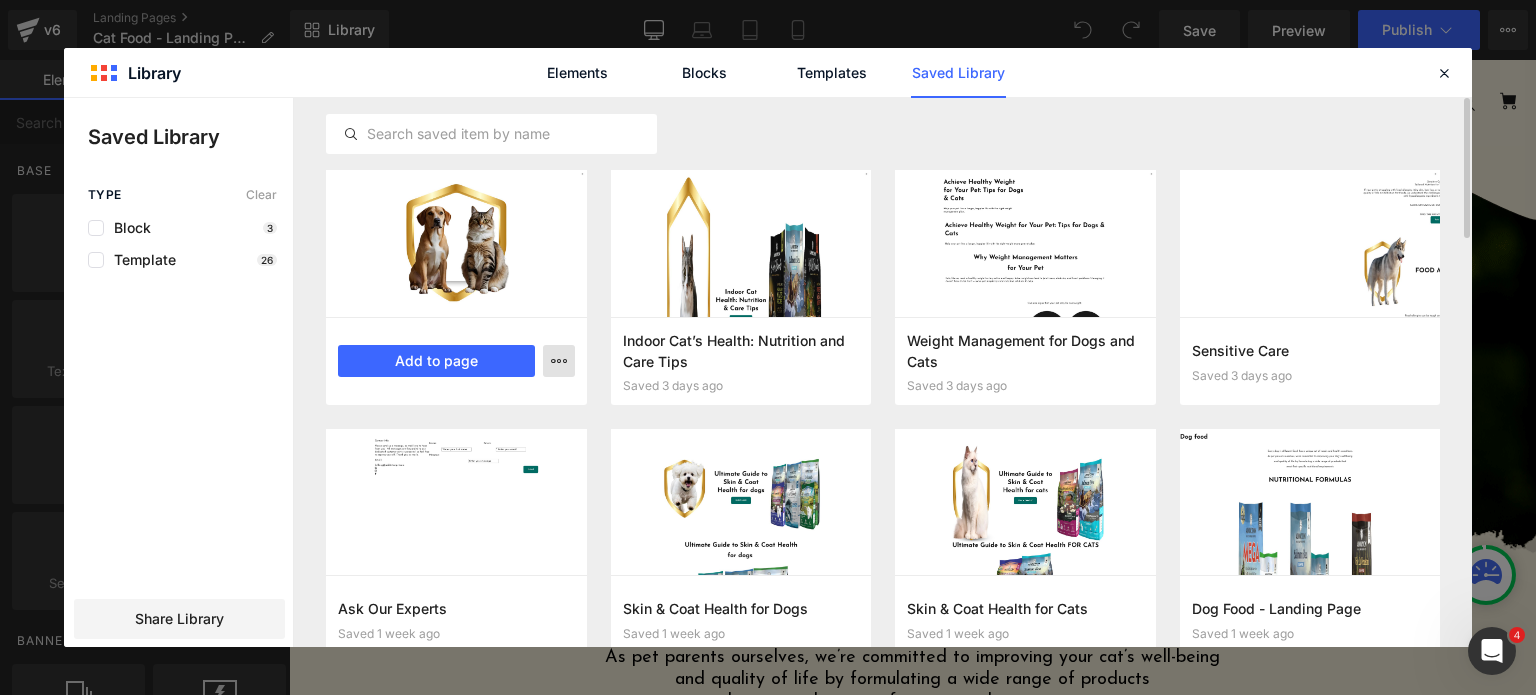 click 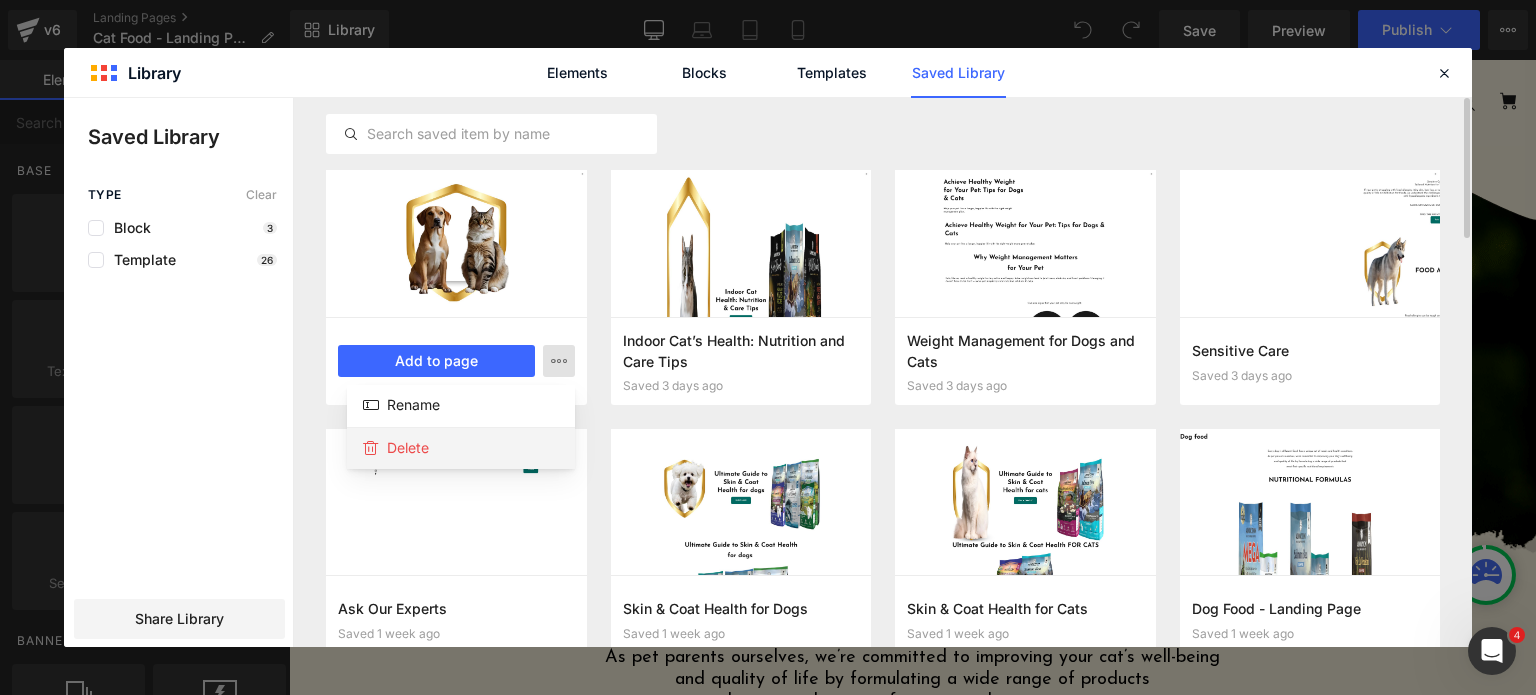 click on "Delete" 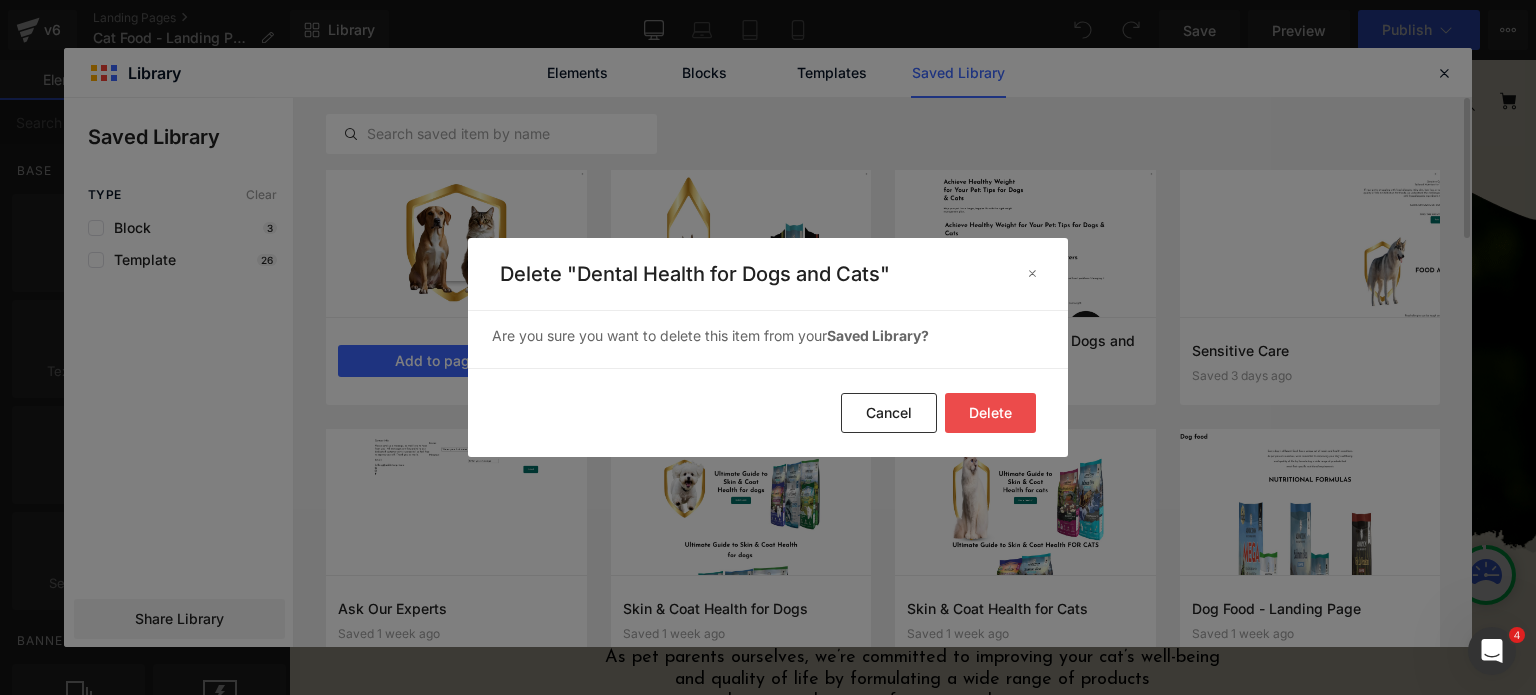 click on "Delete" 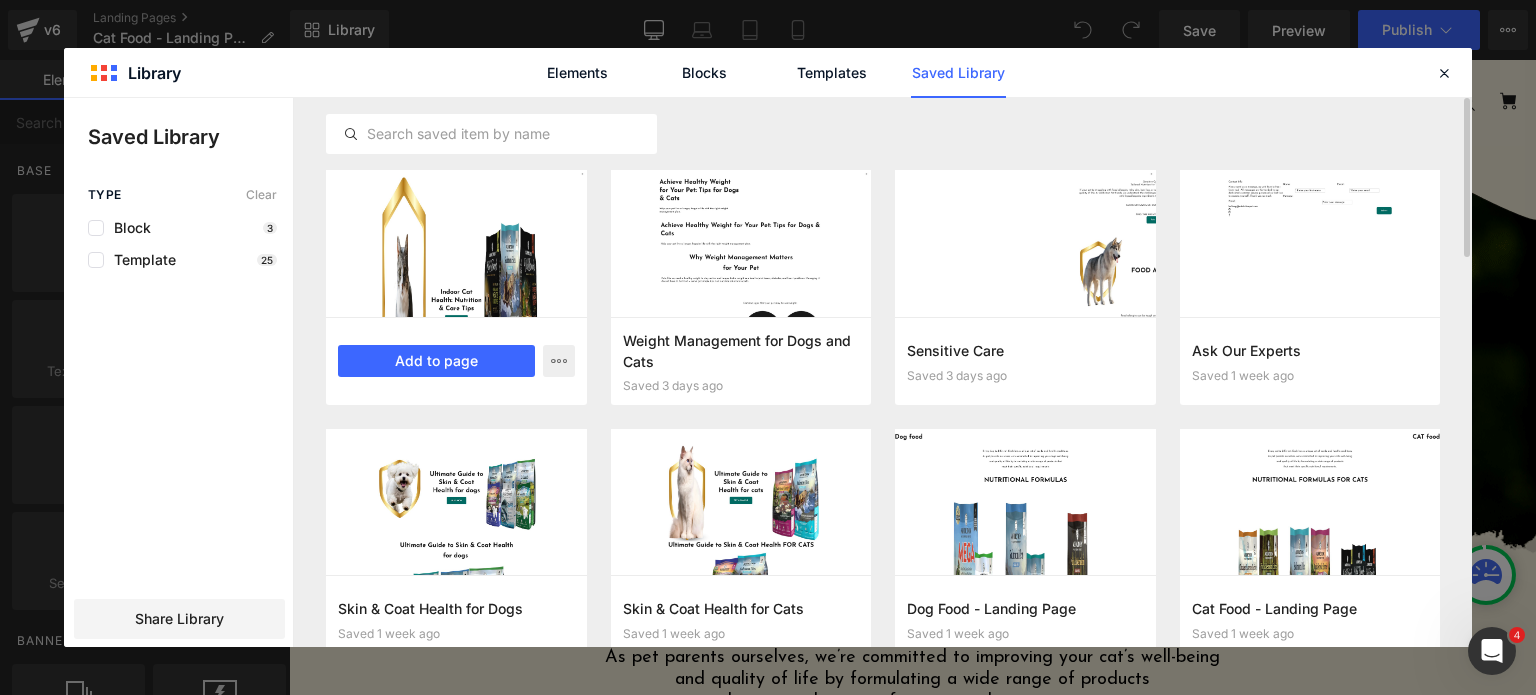 click on "Indoor Cat’s Health: Nutrition and Care Tips Saved [TIME] Add to page" at bounding box center [456, 361] 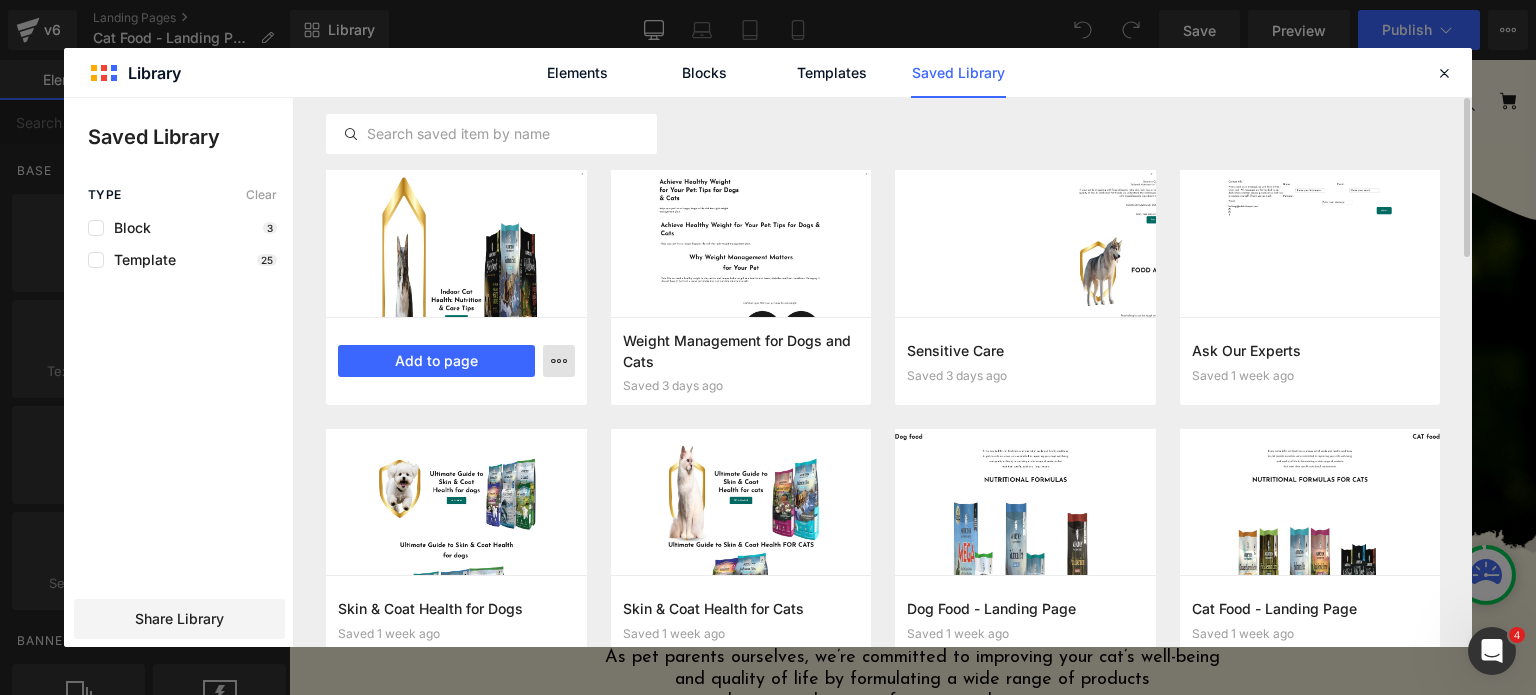 click 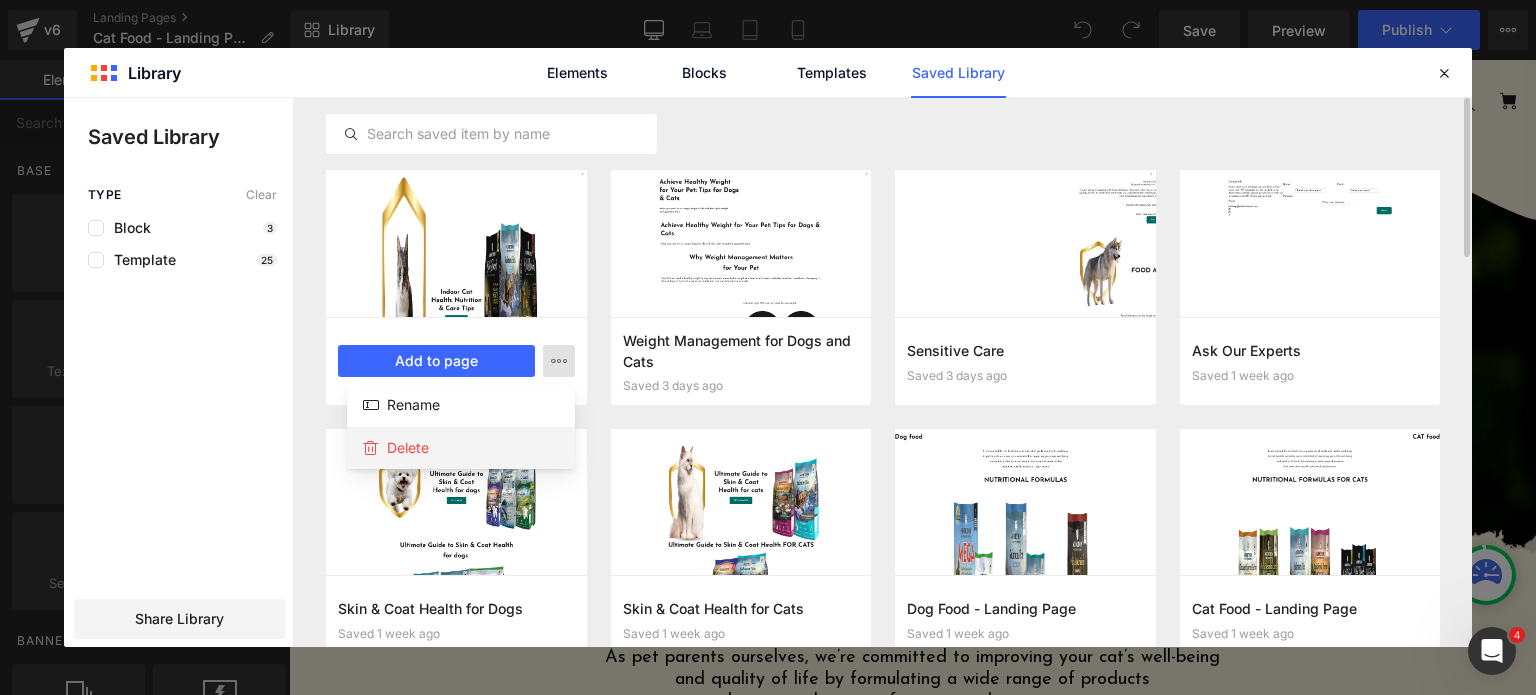 click on "Delete" 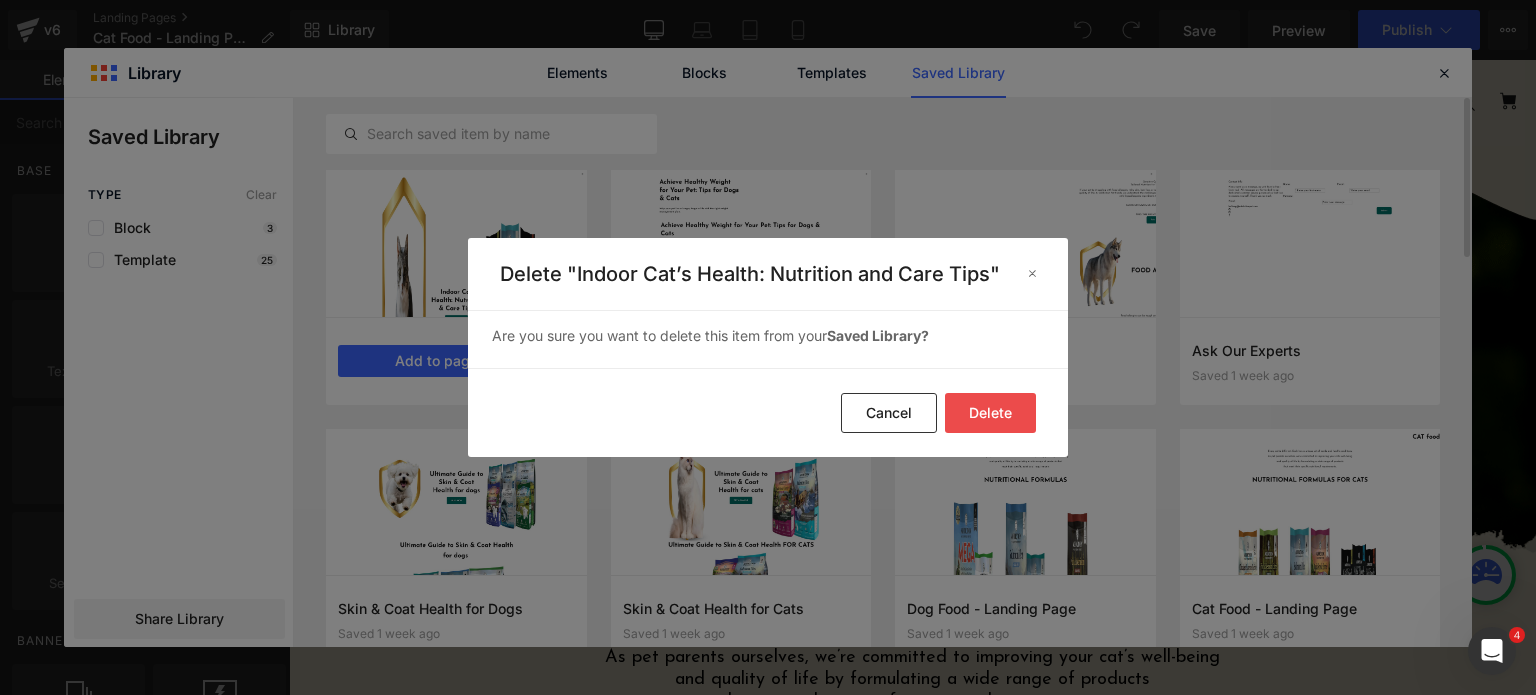 click on "Delete" 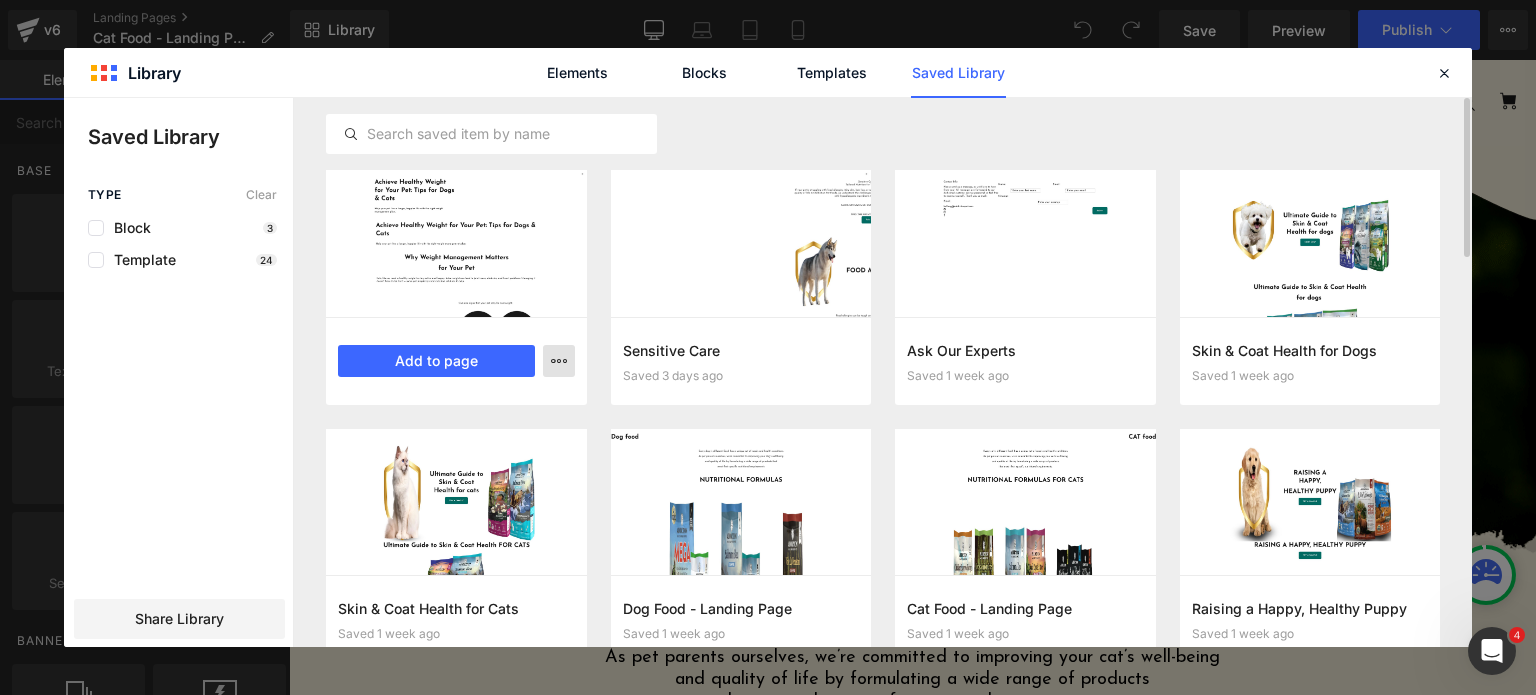 click 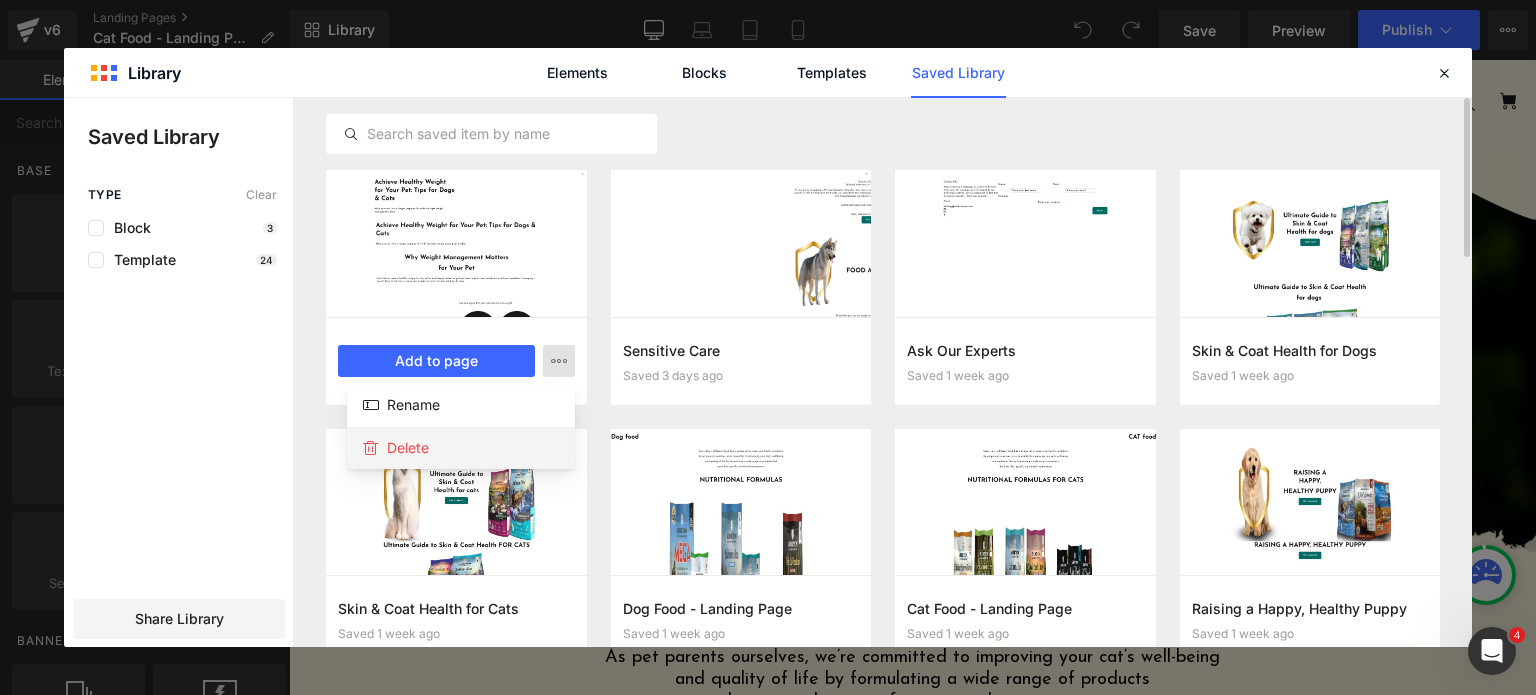 click on "Delete" 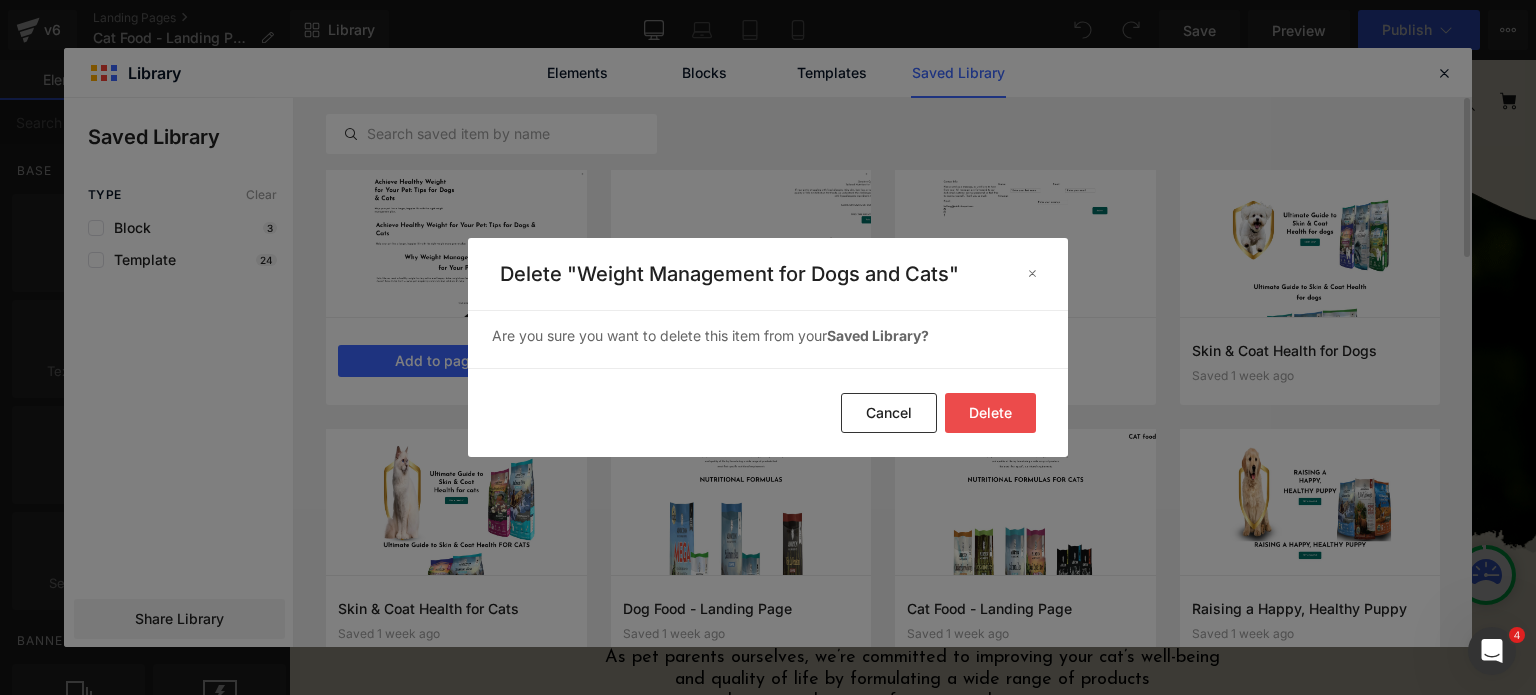 click on "Delete" 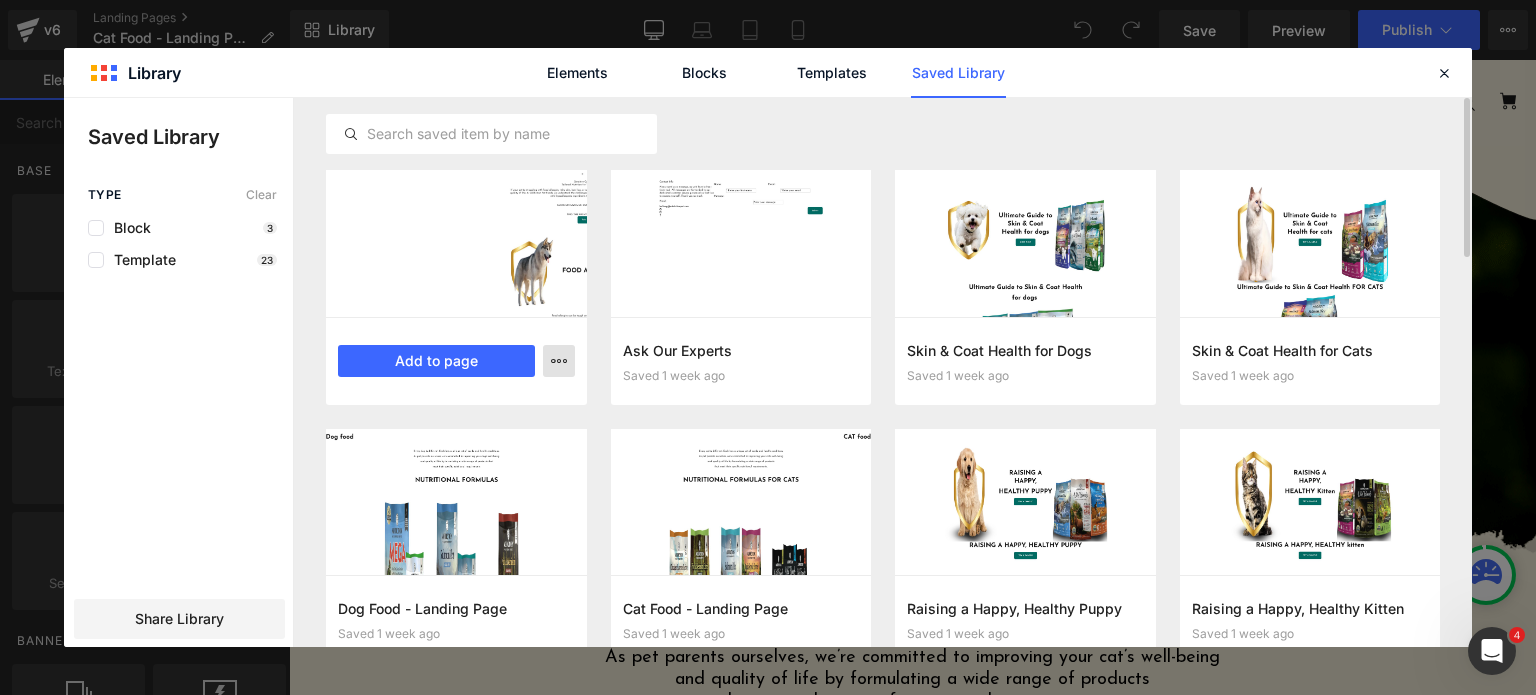 click 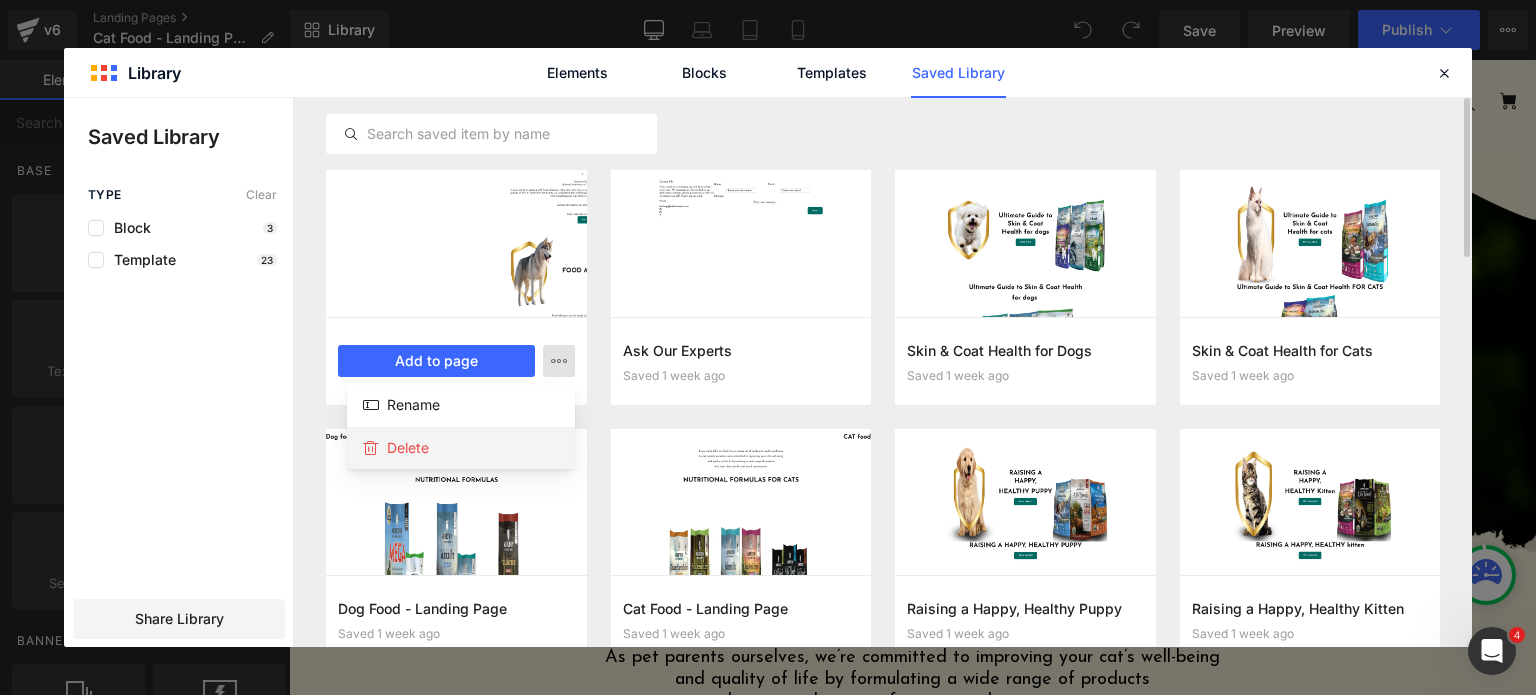click on "Delete" 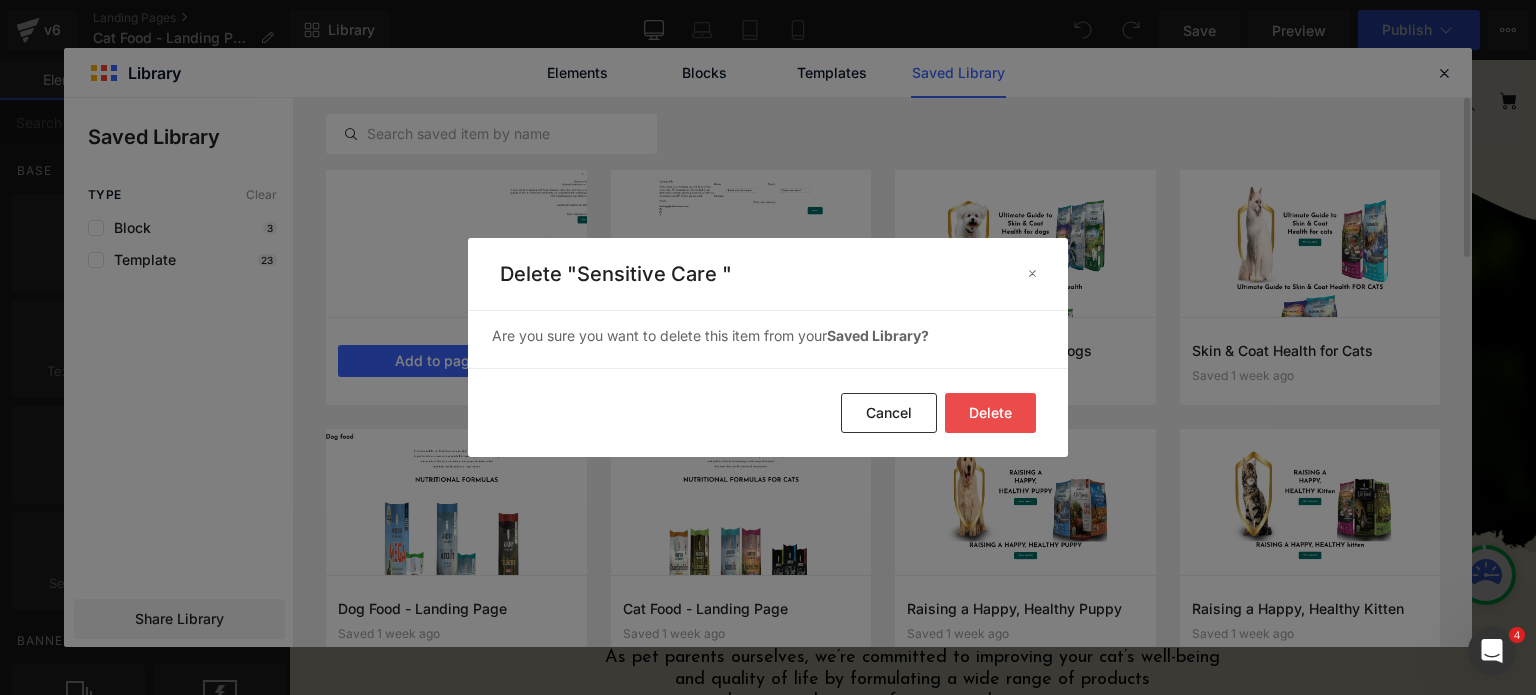 click on "Delete" 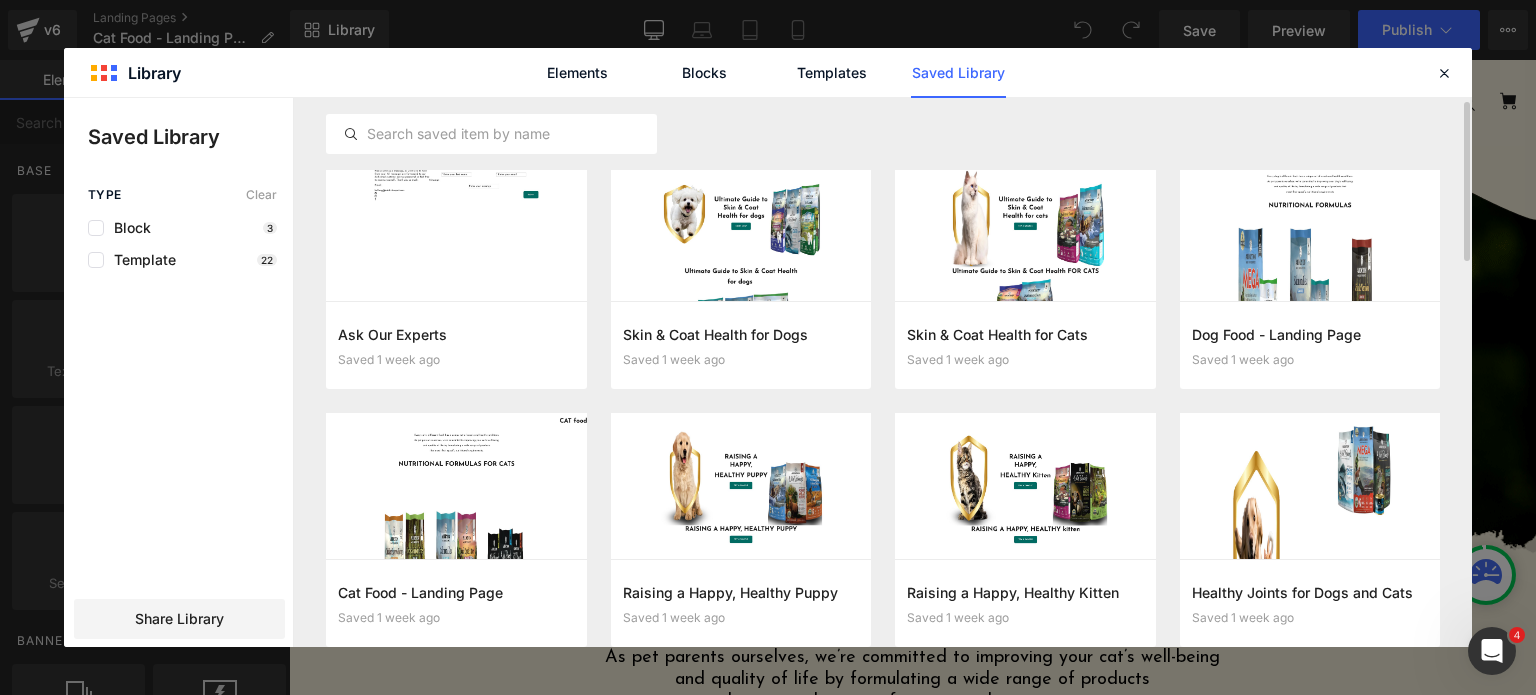scroll, scrollTop: 5, scrollLeft: 0, axis: vertical 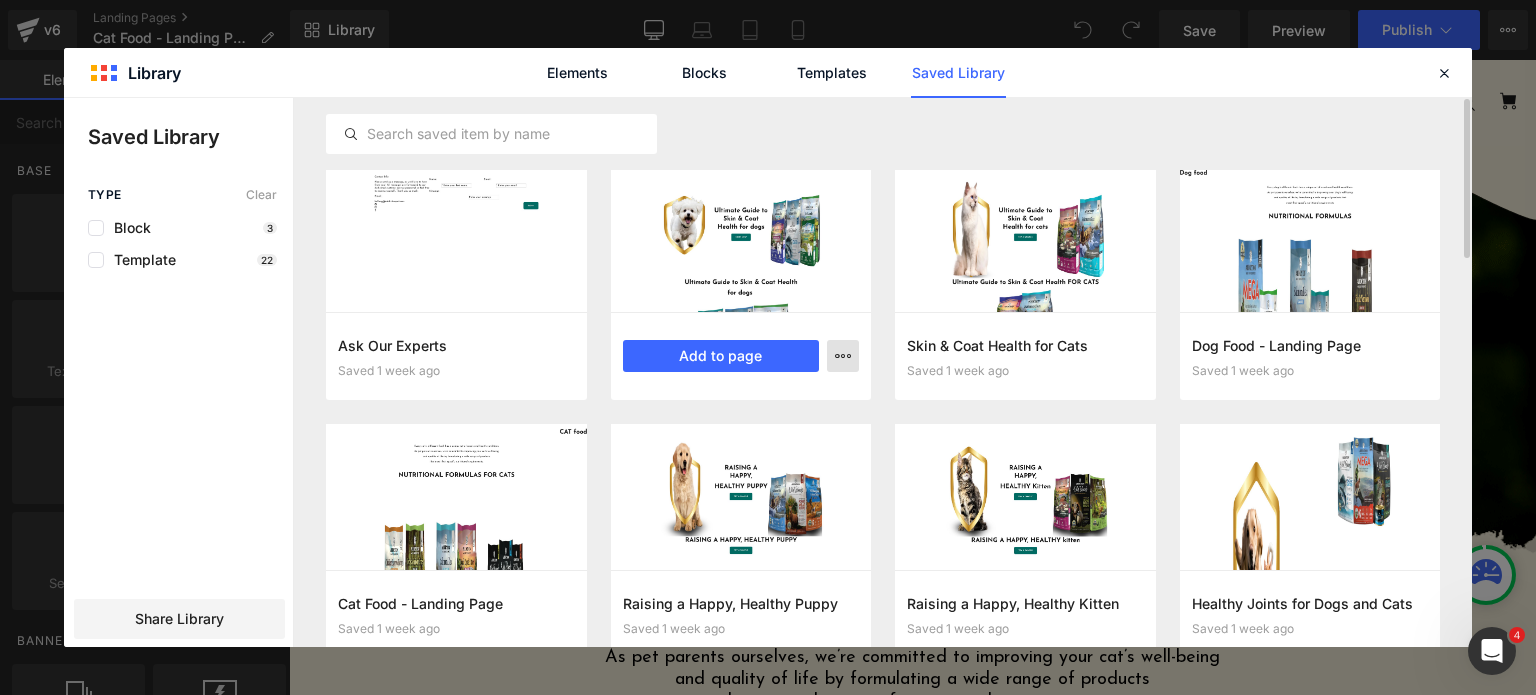 click at bounding box center [843, 356] 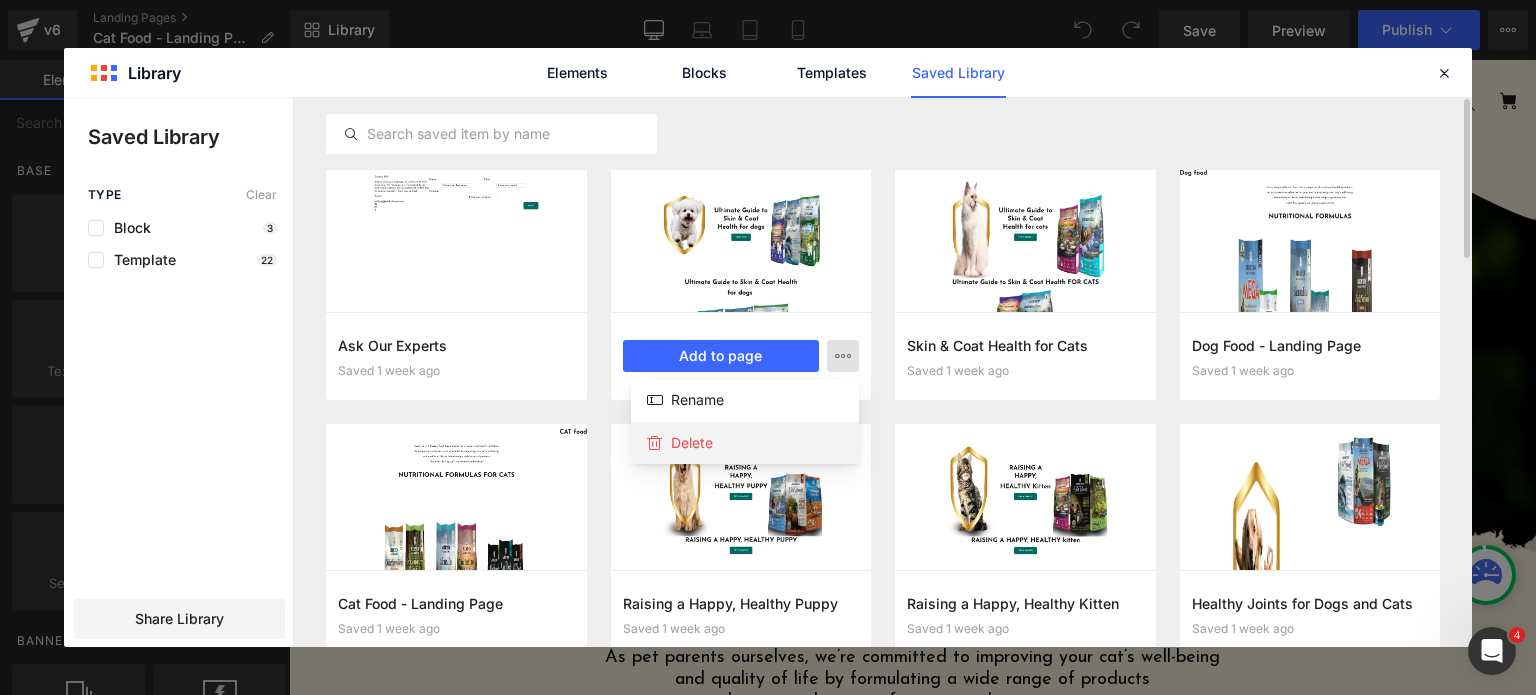 click on "Delete" 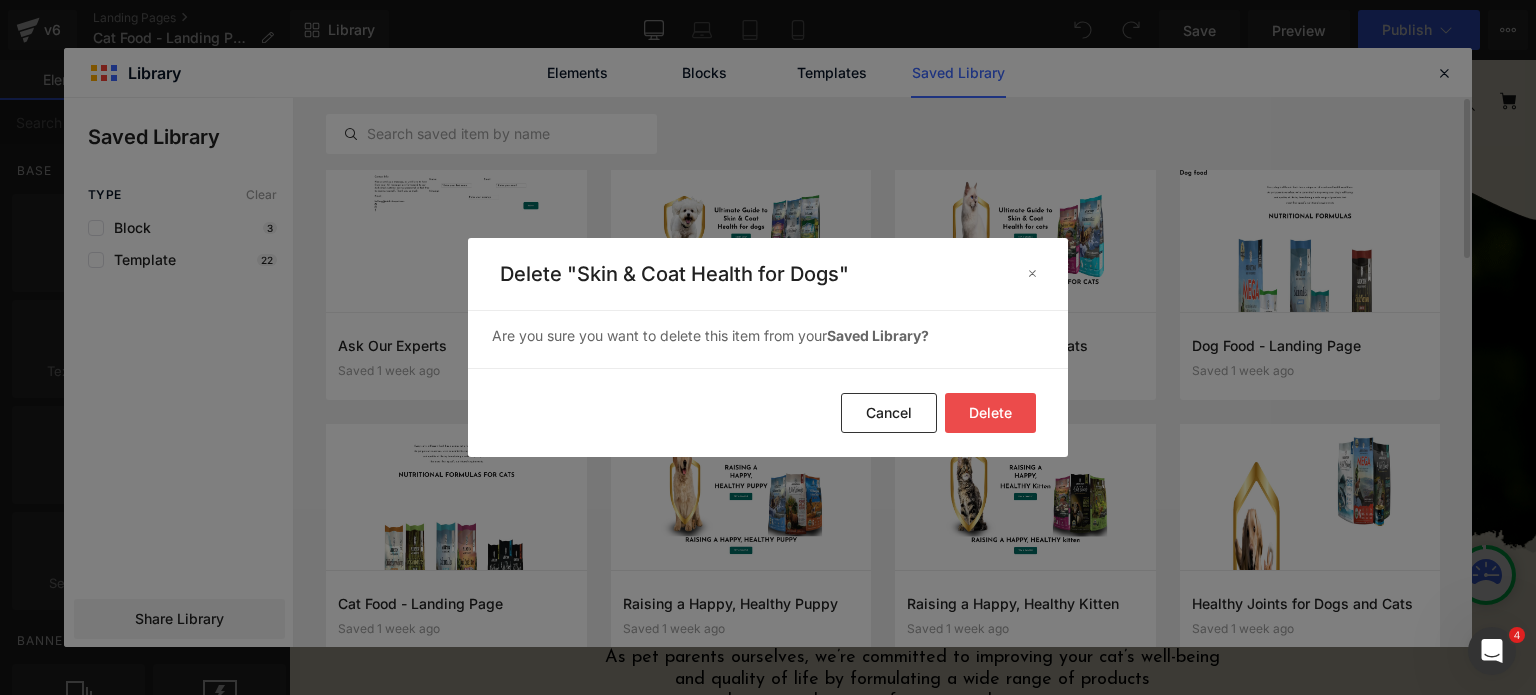 click on "Delete" 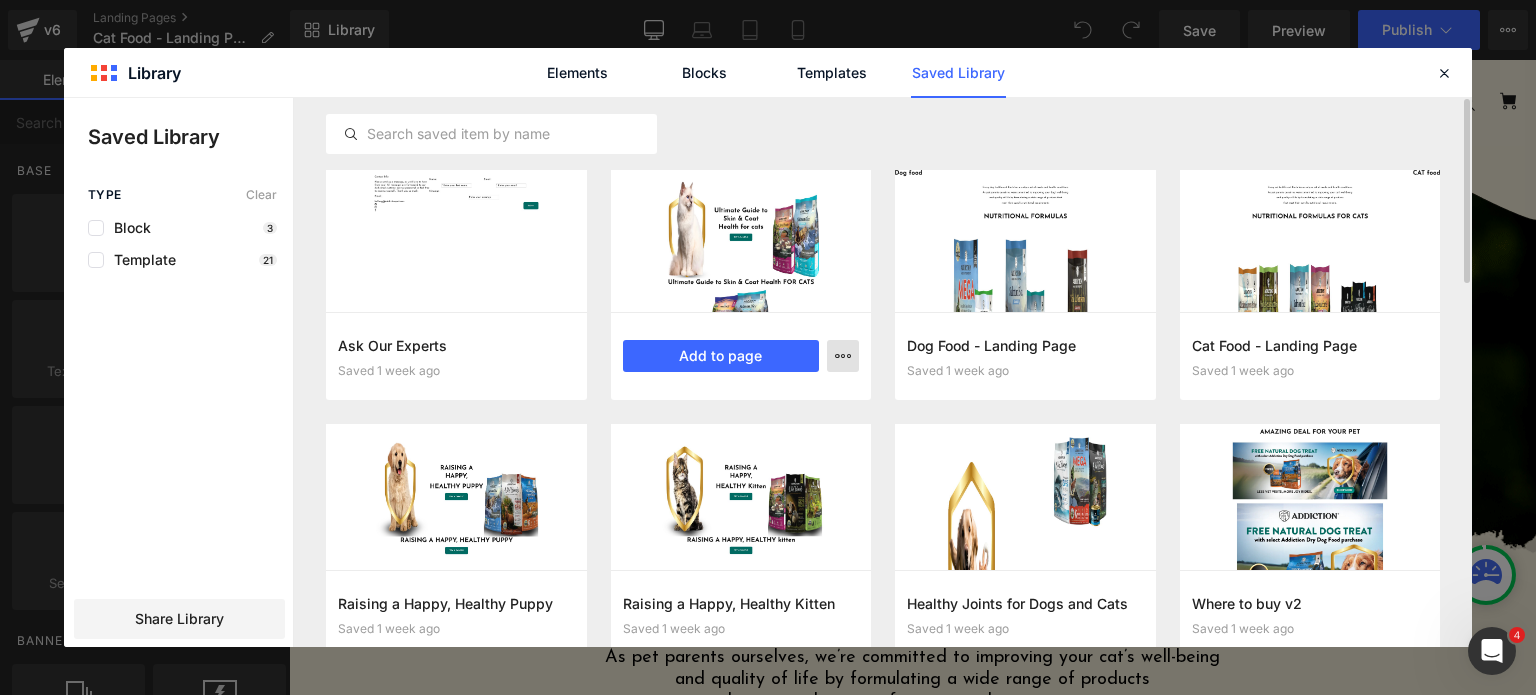 click at bounding box center (843, 356) 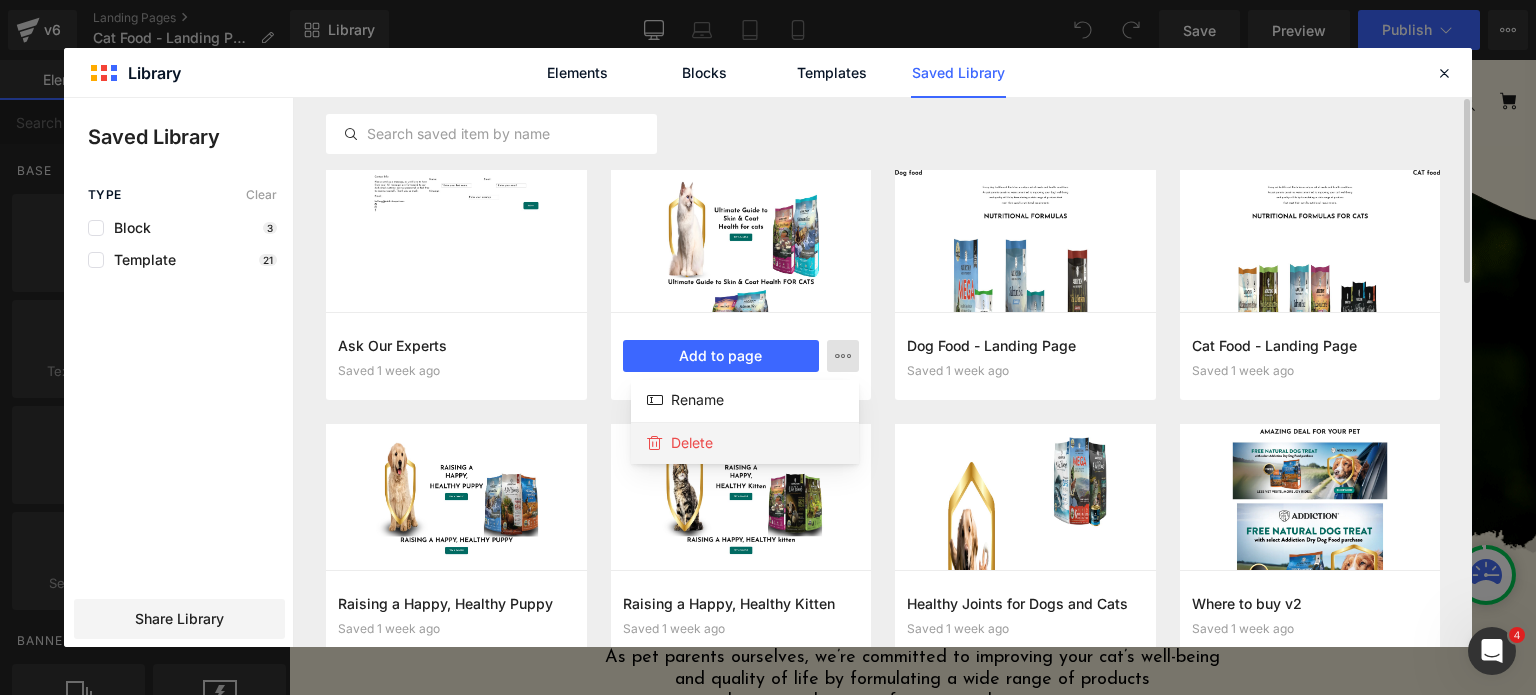 click on "Delete" 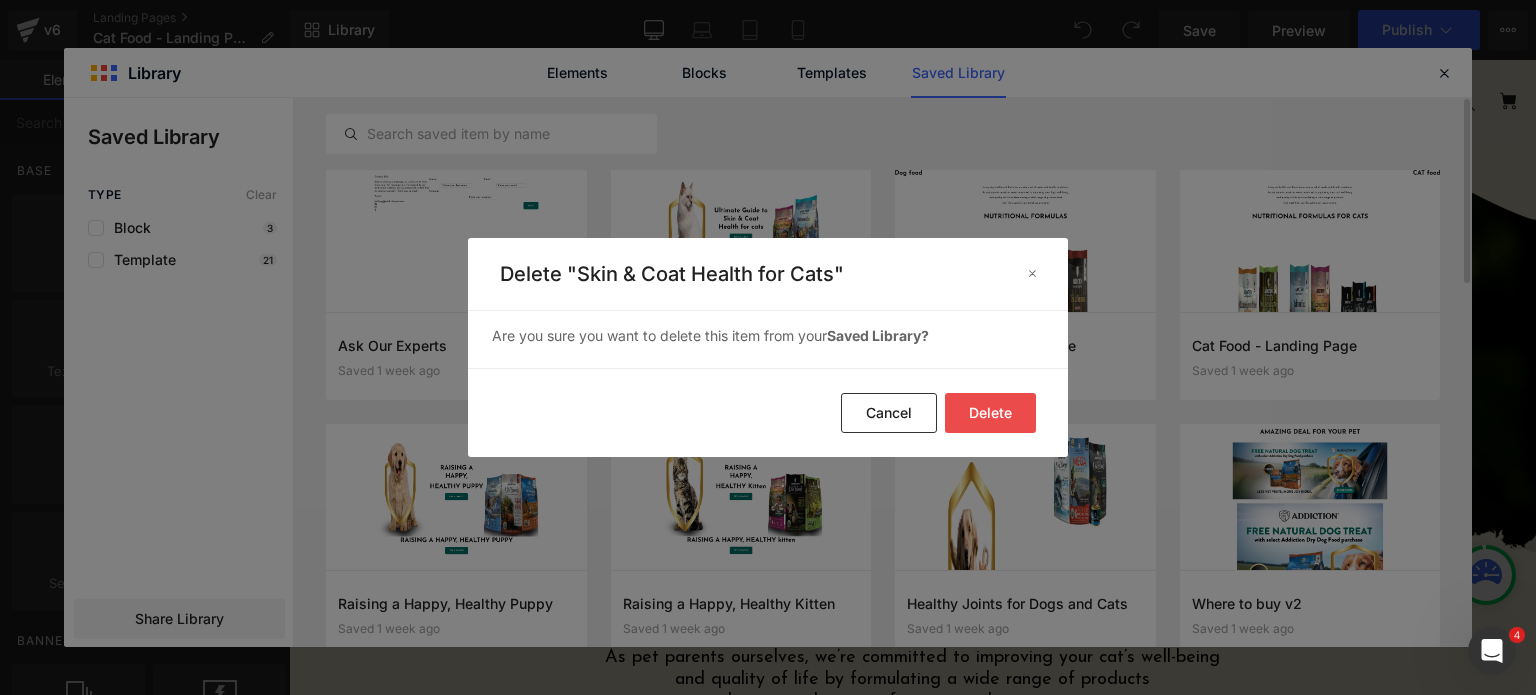 click on "Delete" 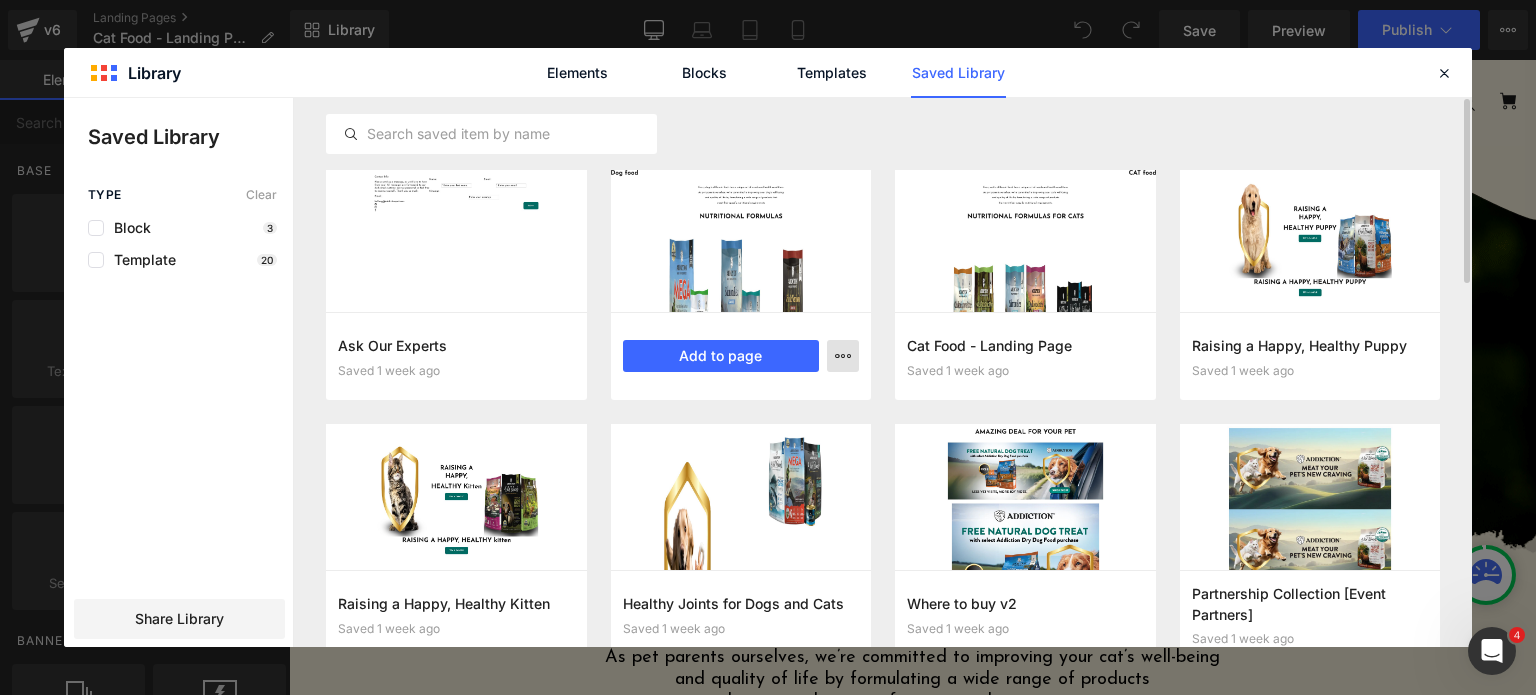 click 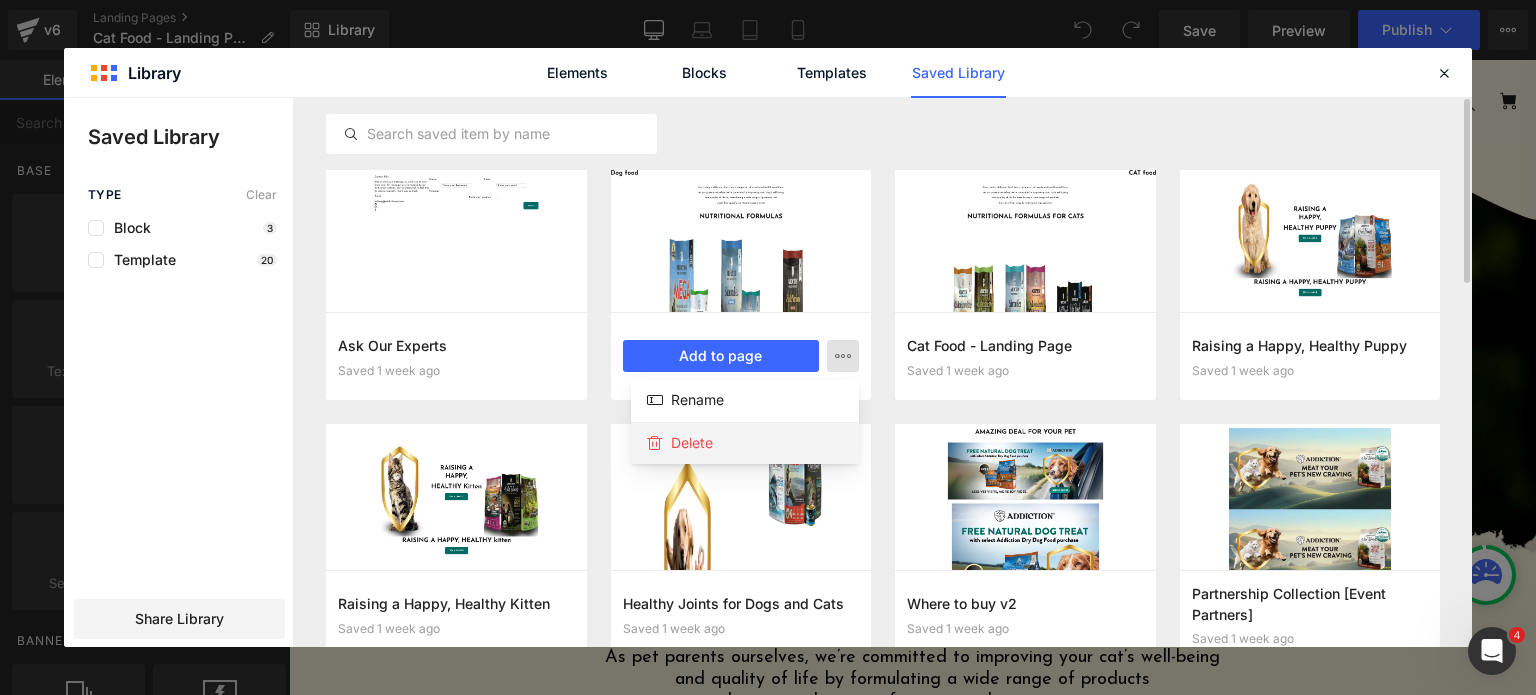 click on "Delete" 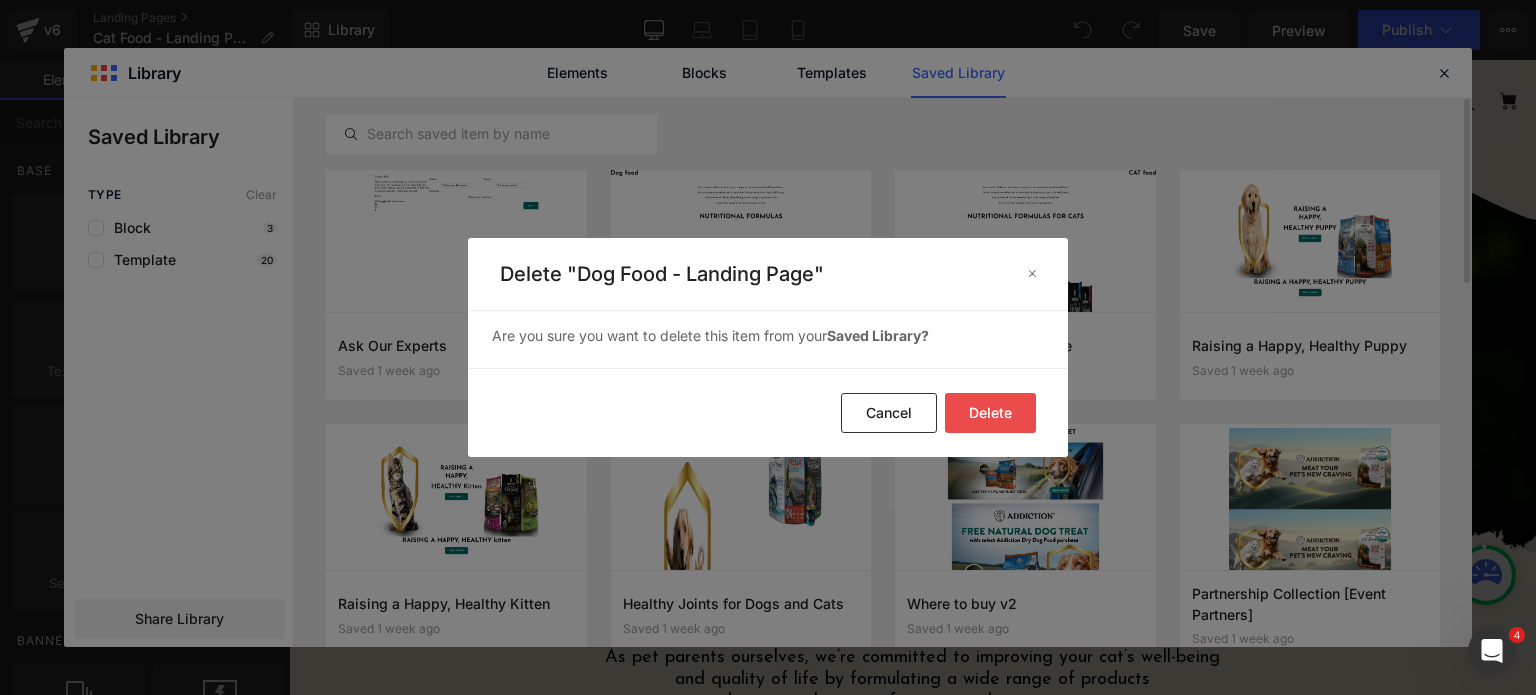 click on "Delete" 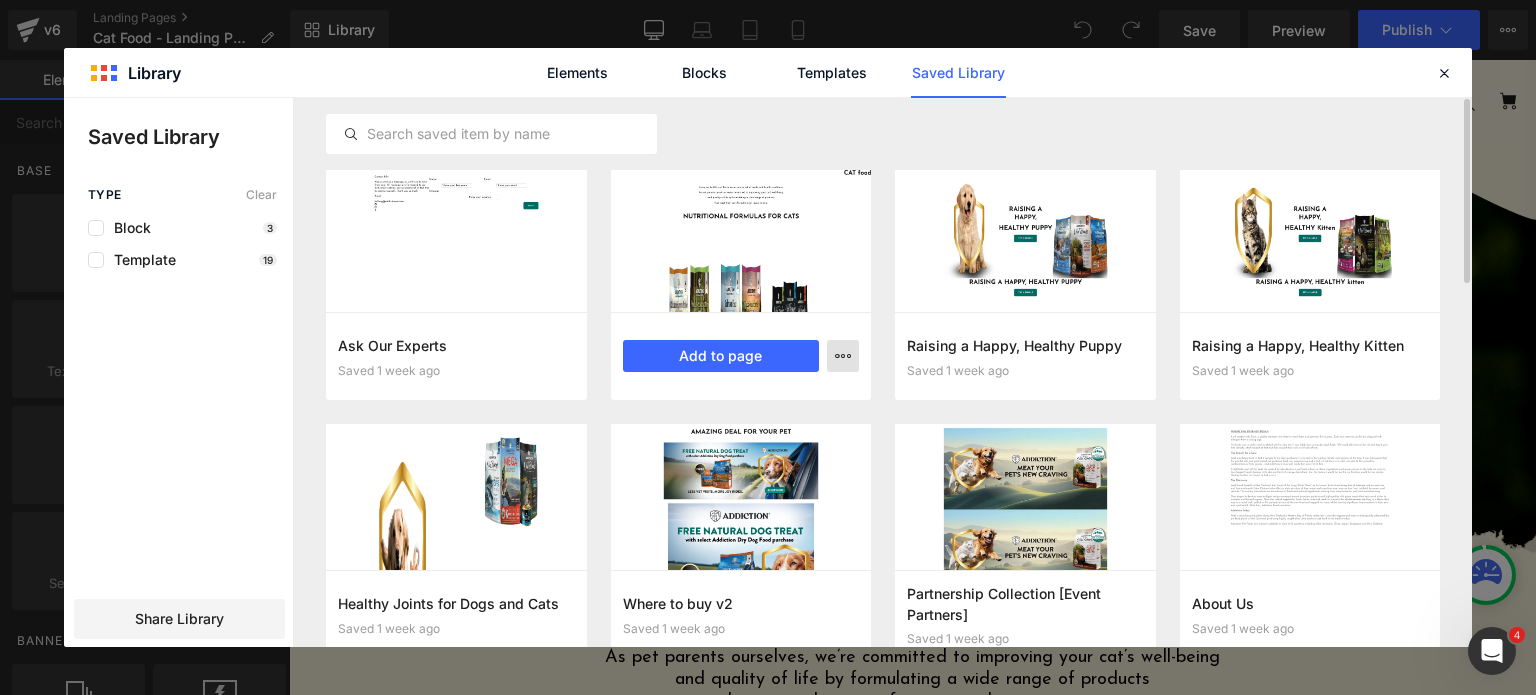 click at bounding box center [843, 356] 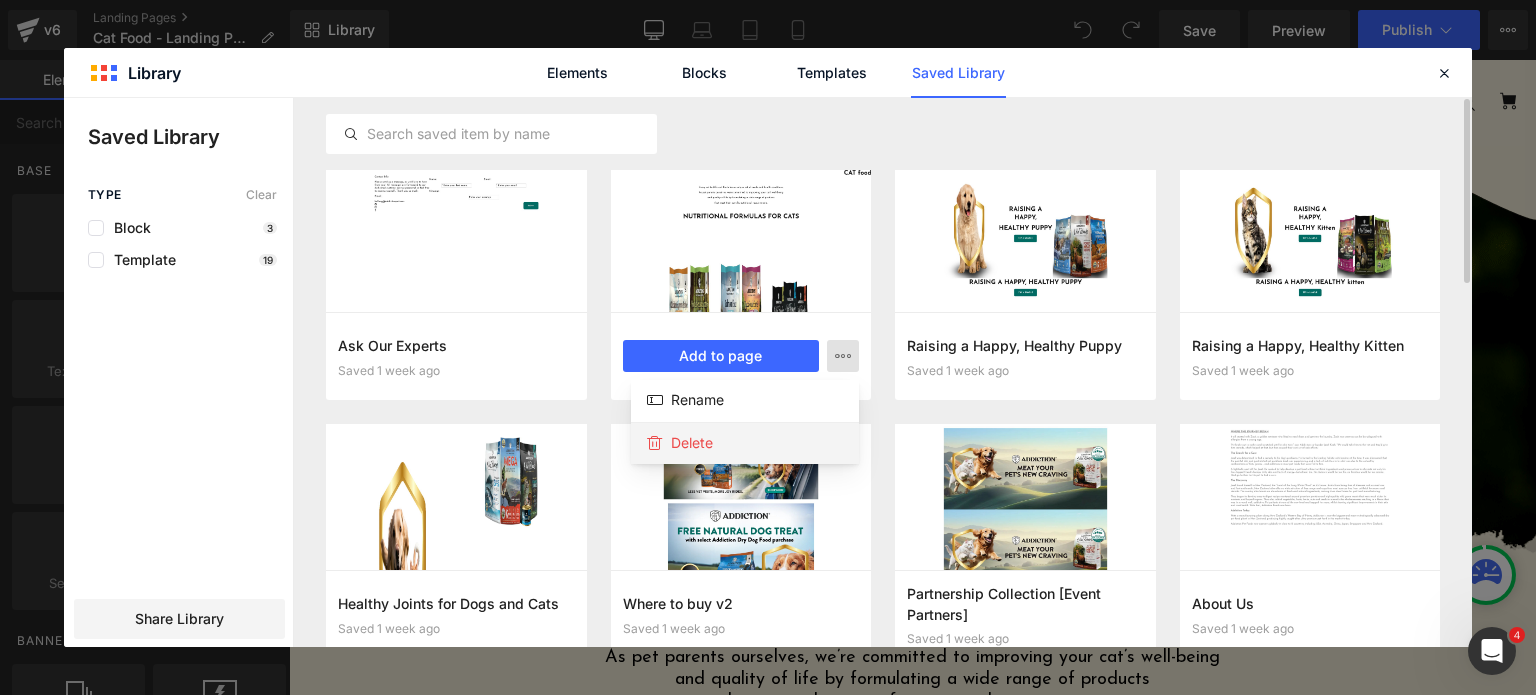 click on "Delete" 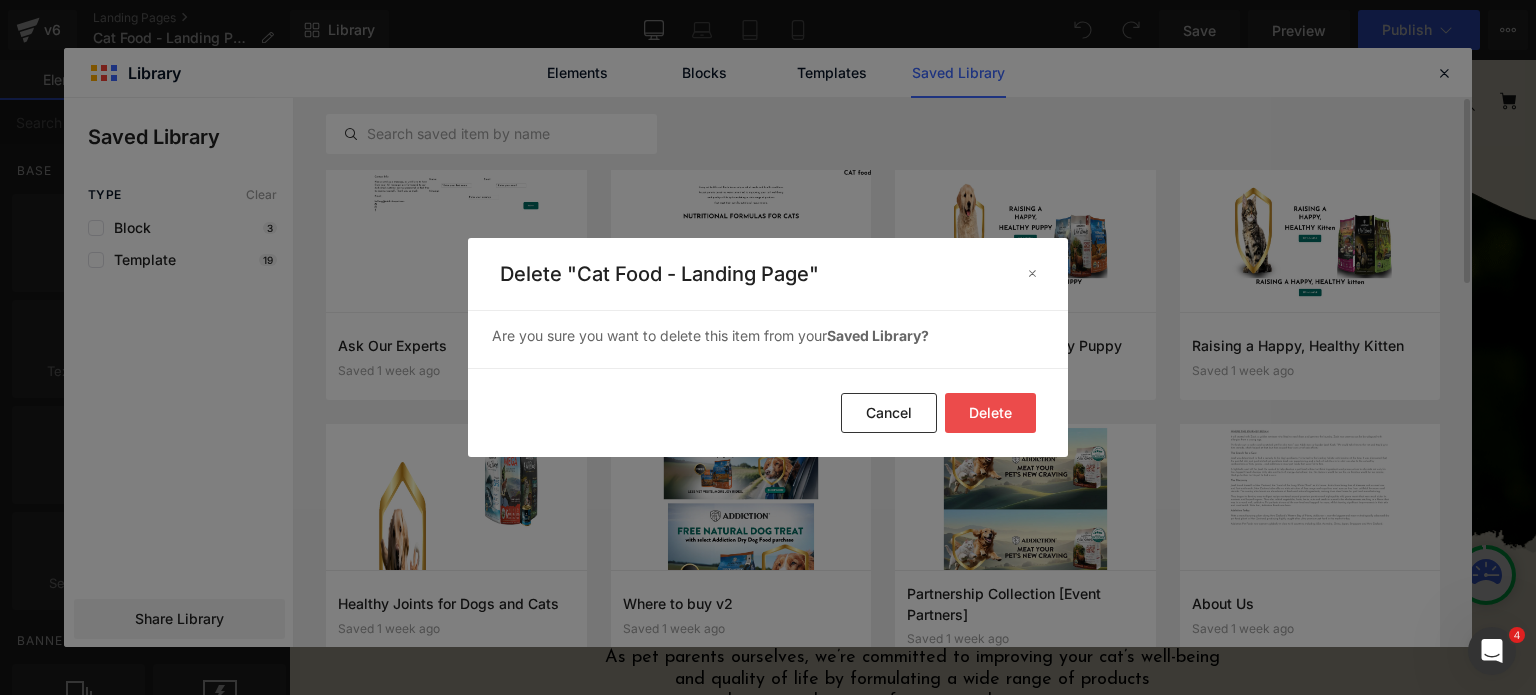 click on "Delete" 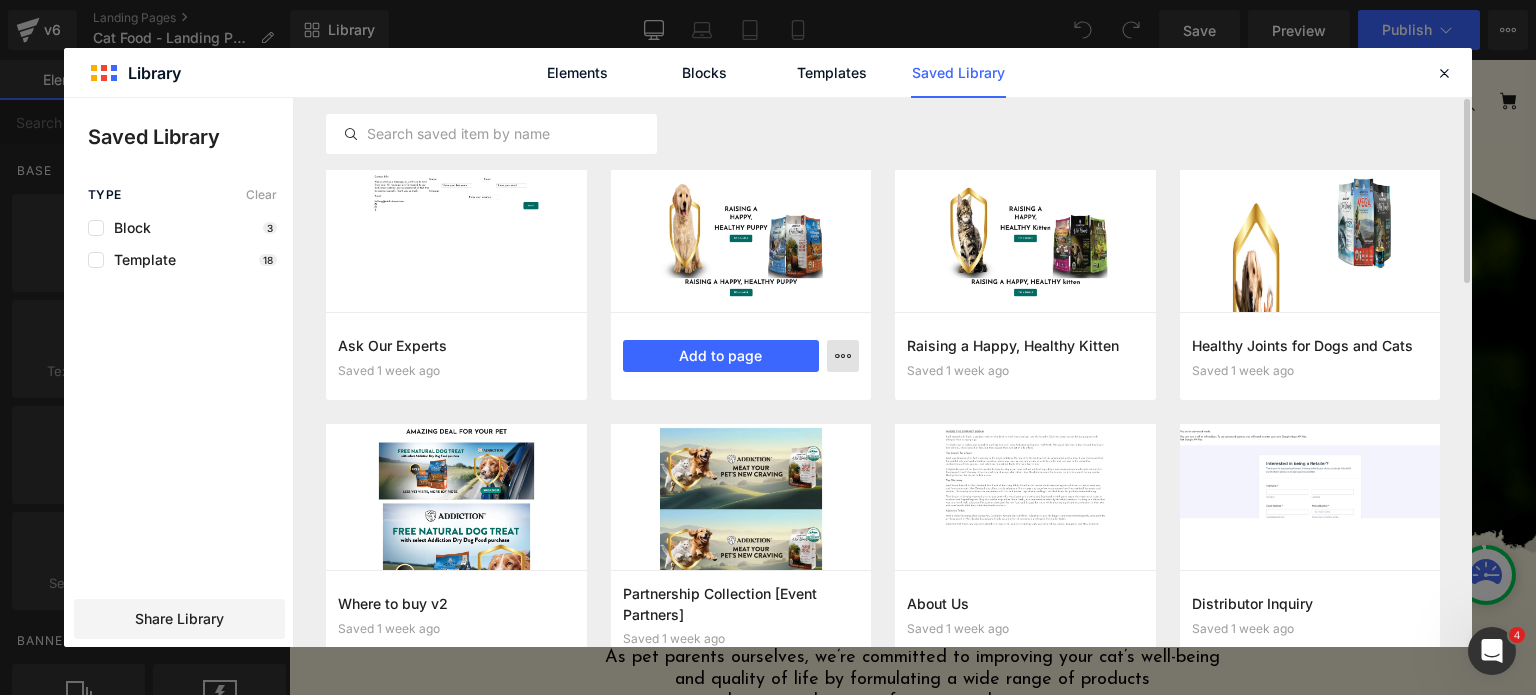 click 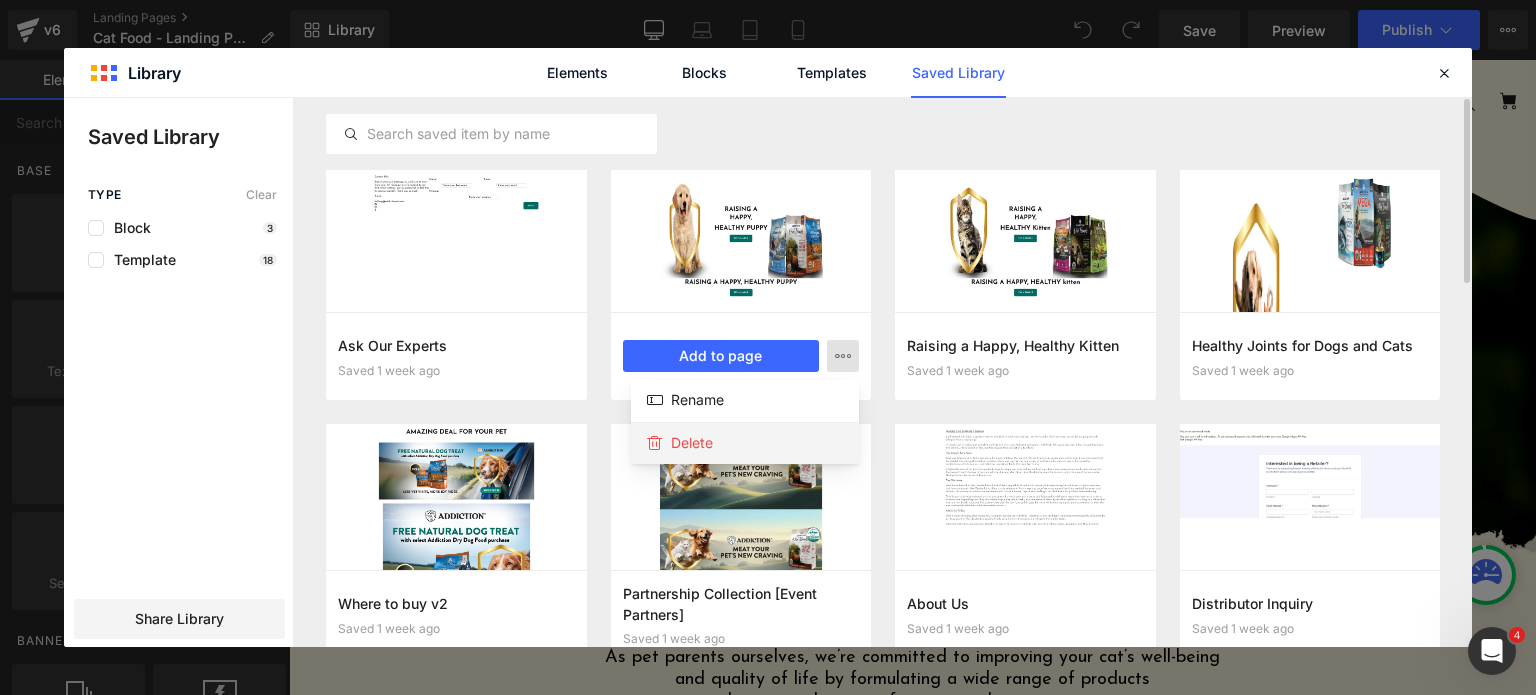 click on "Delete" 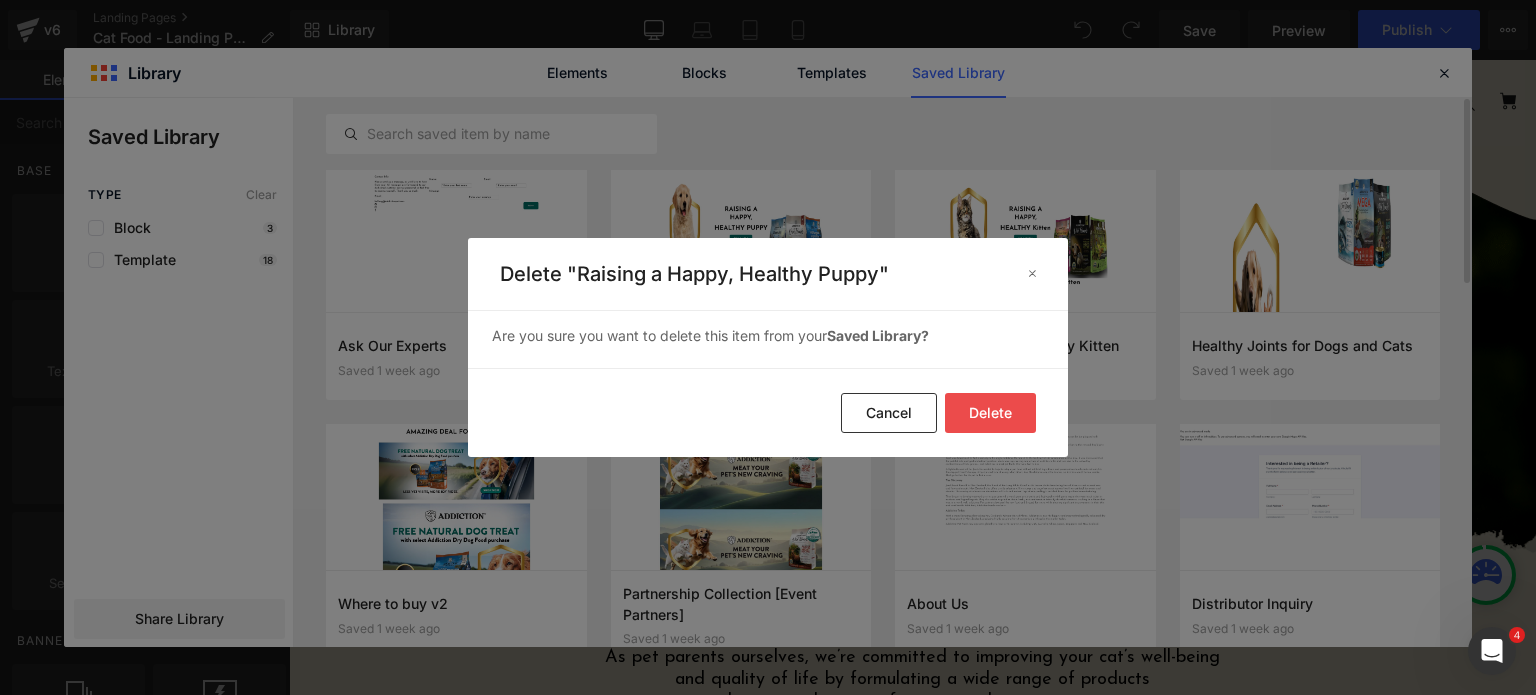 click on "Delete" 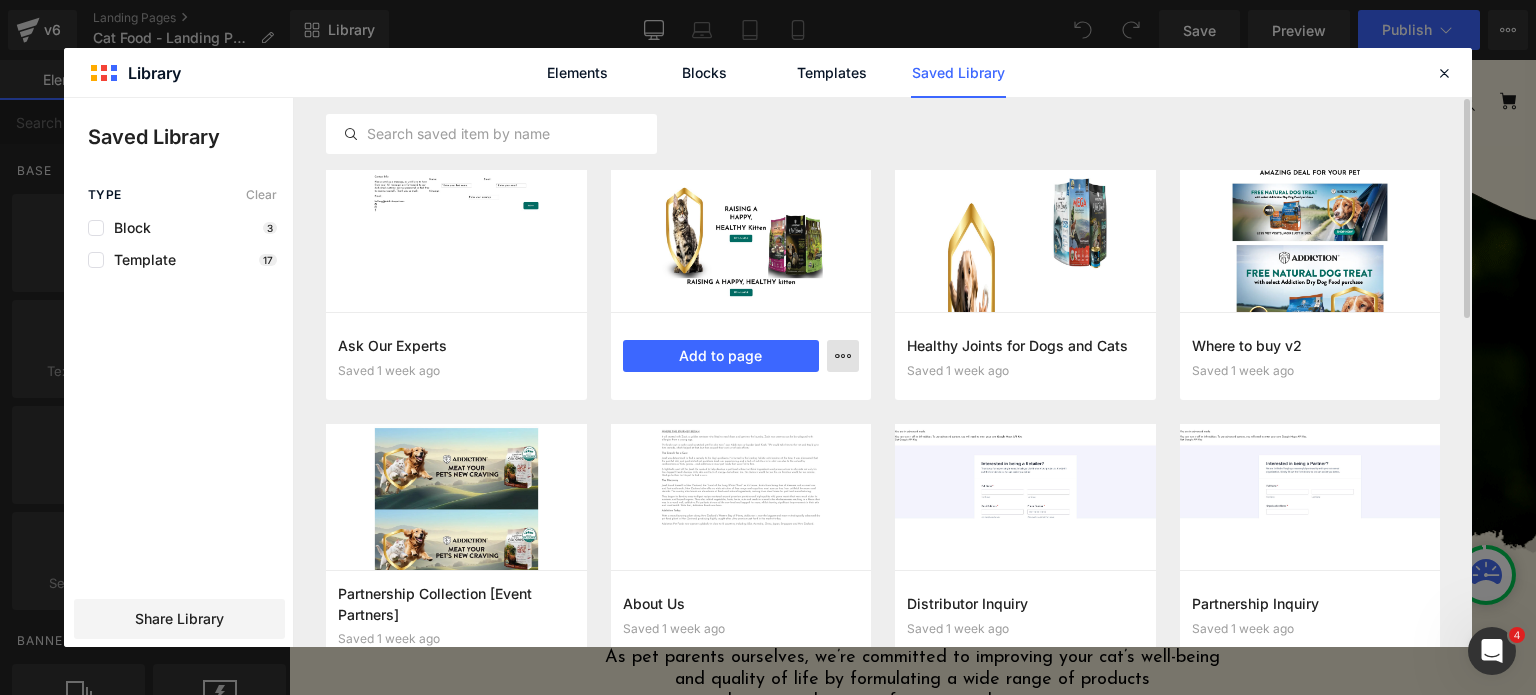 click at bounding box center (843, 356) 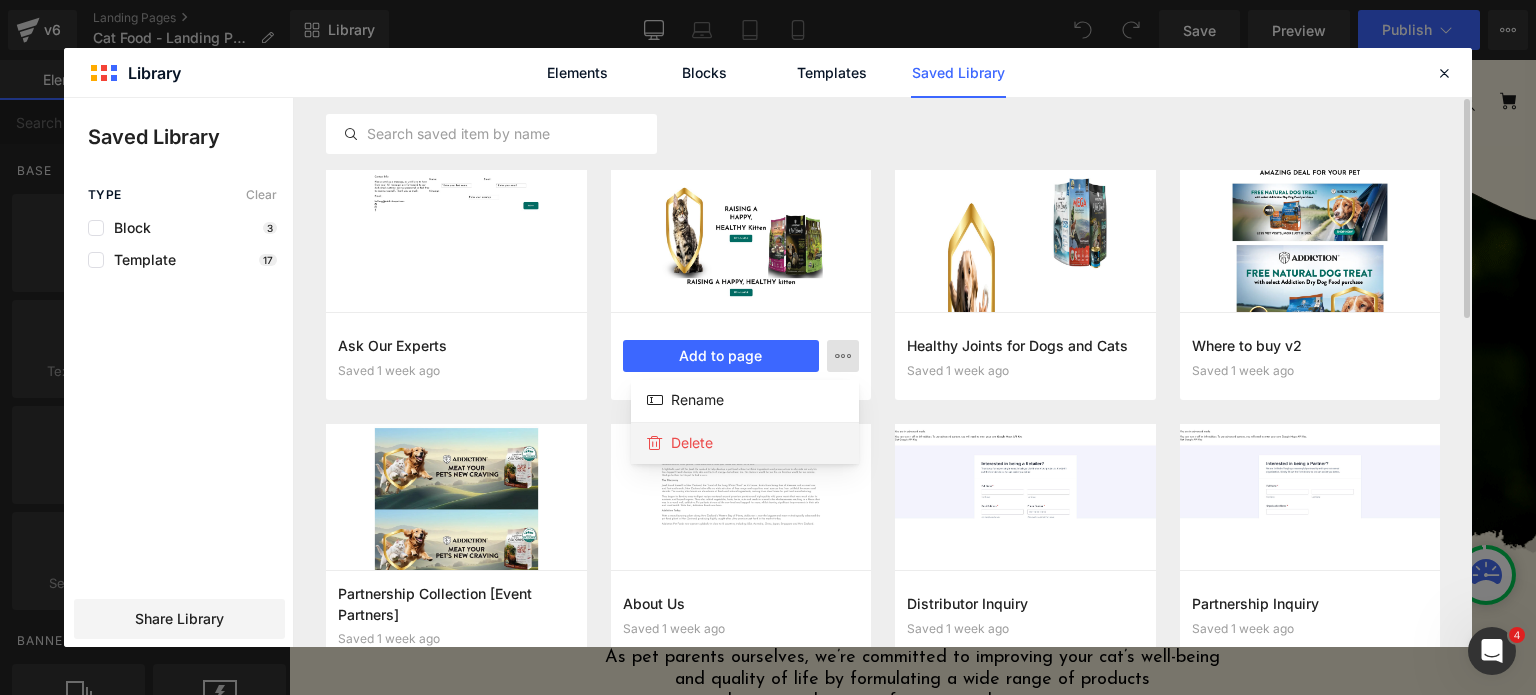click on "Delete" 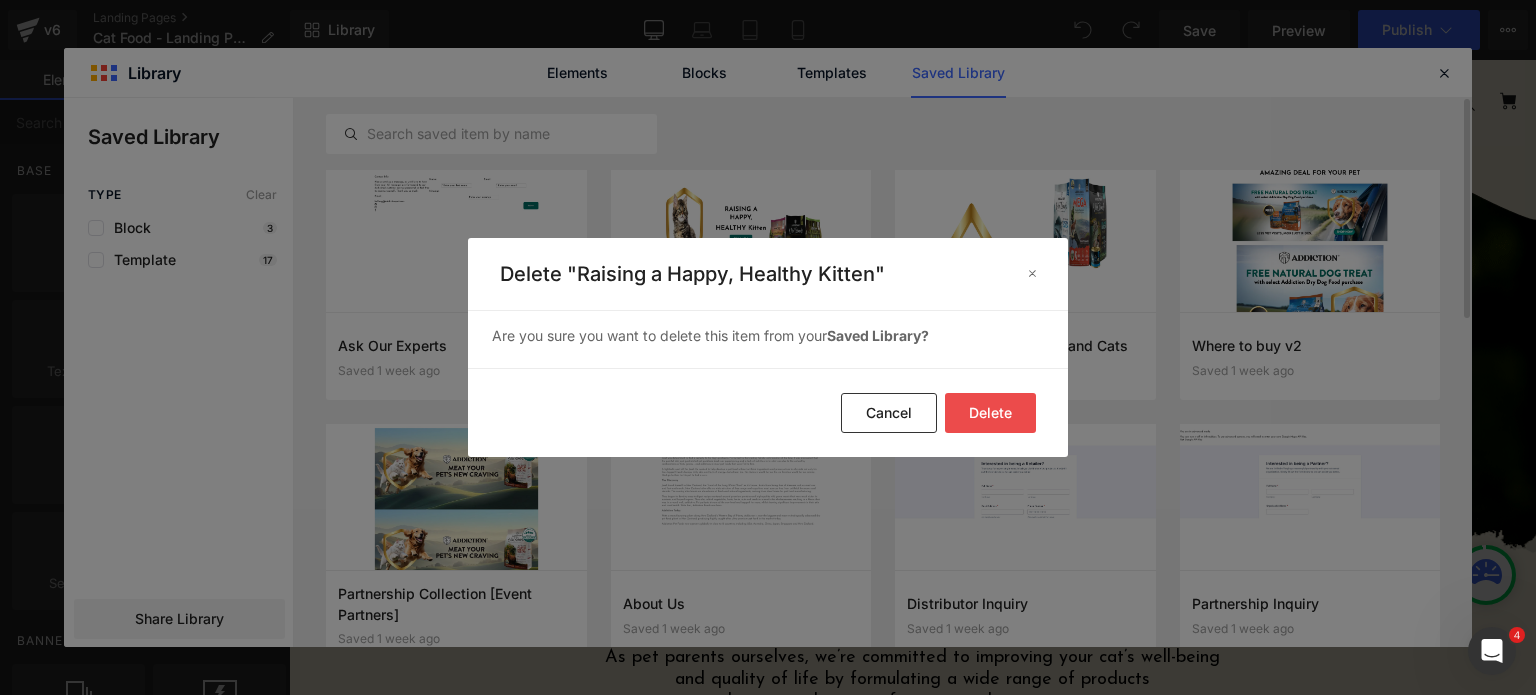 click on "Delete" 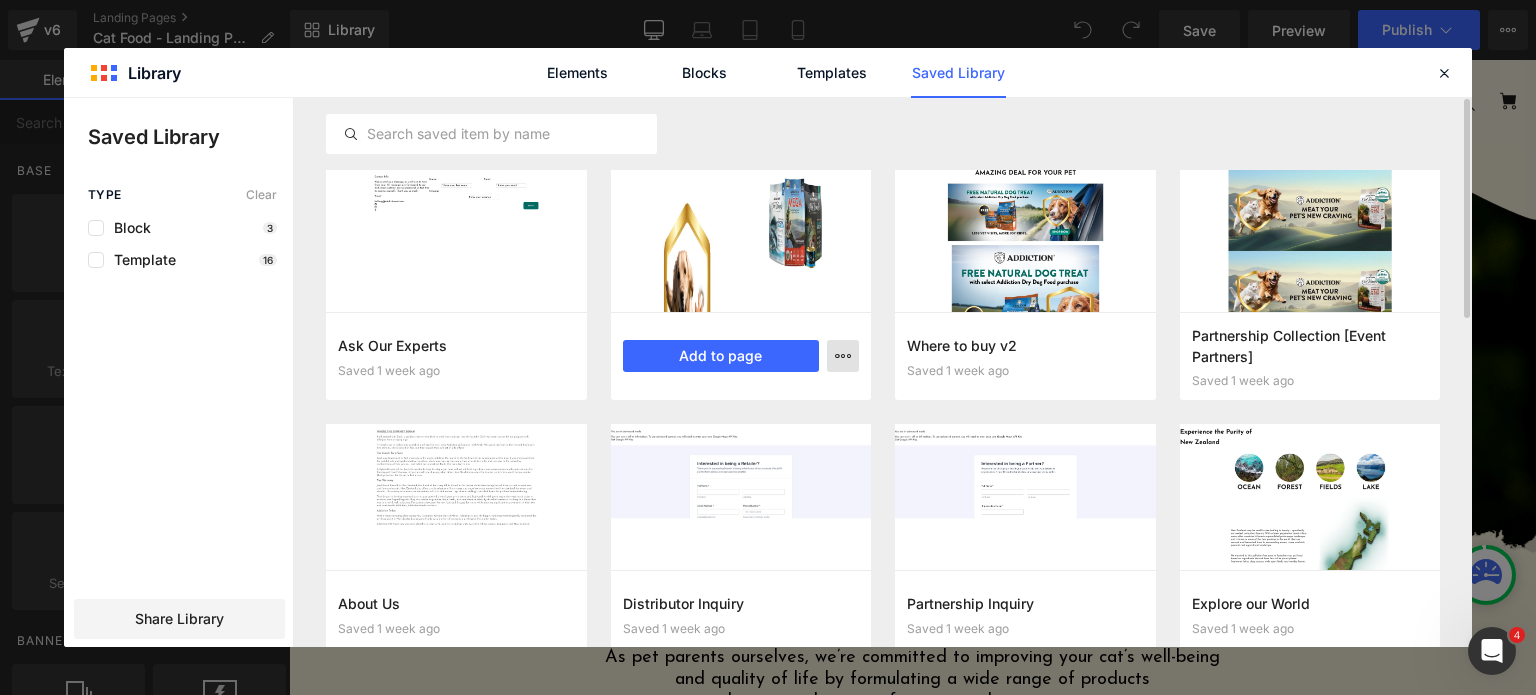 click 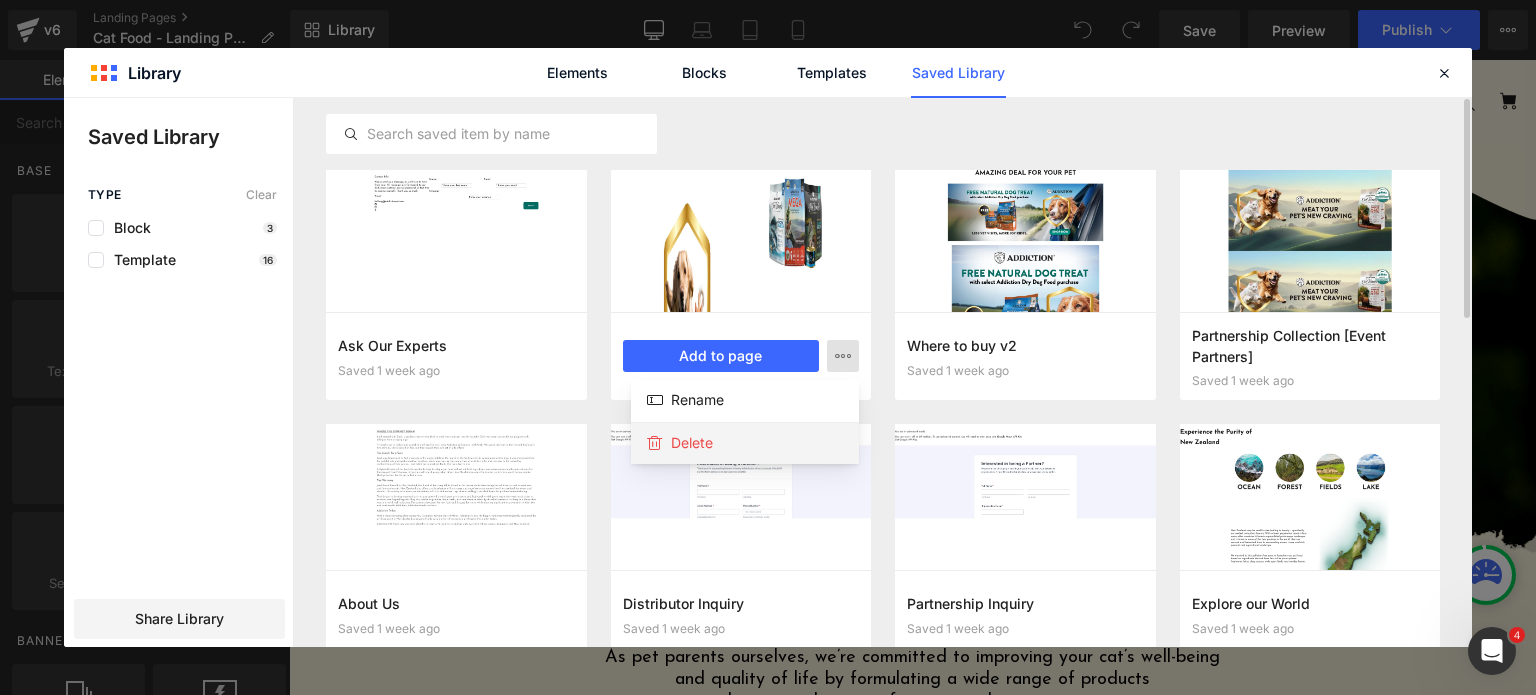 click on "Delete" 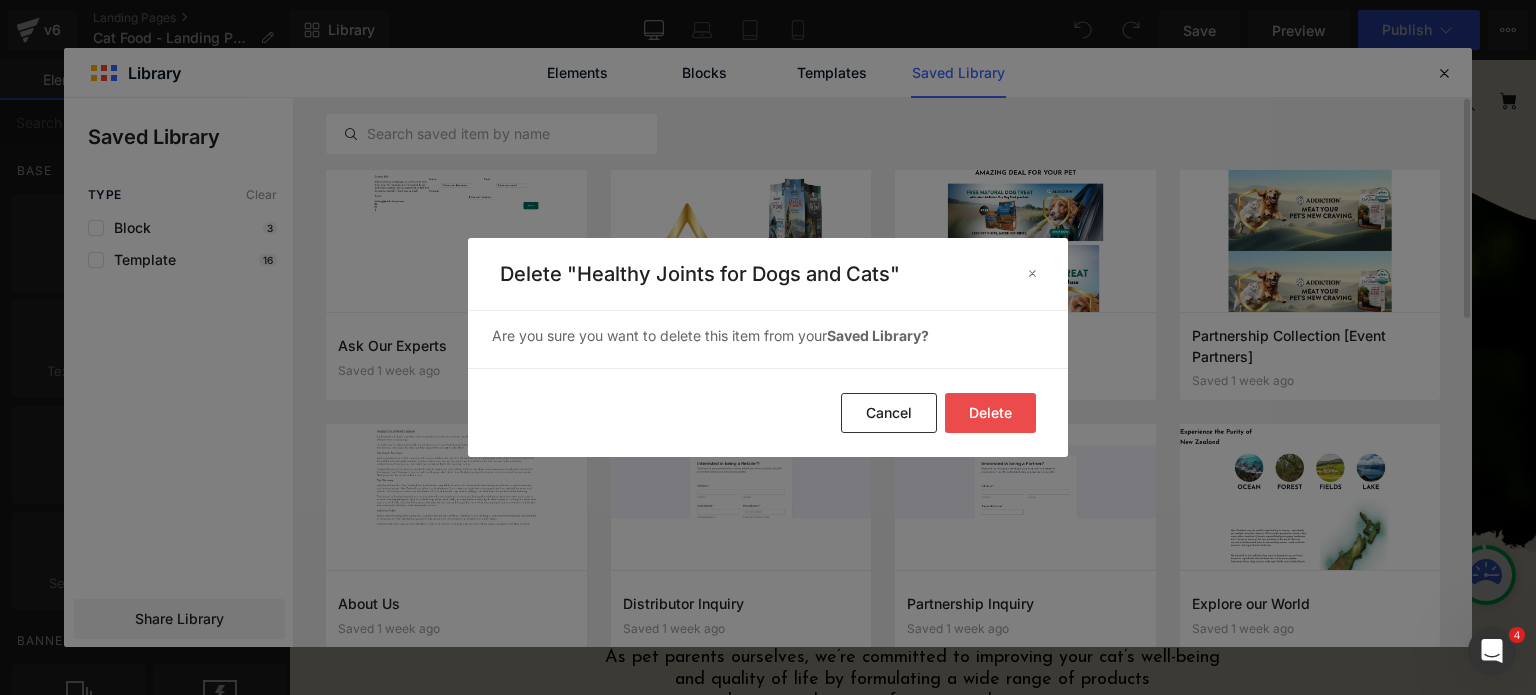 click on "Delete" 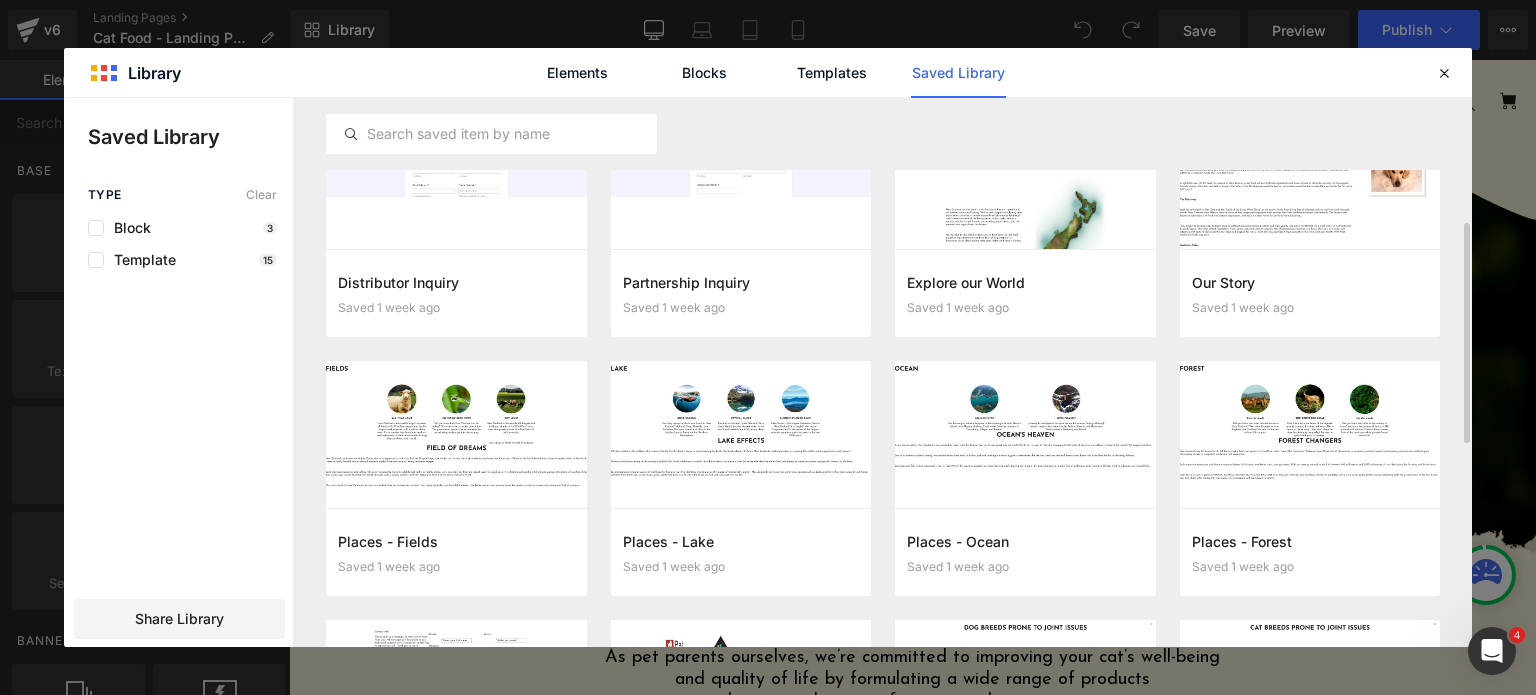 scroll, scrollTop: 322, scrollLeft: 0, axis: vertical 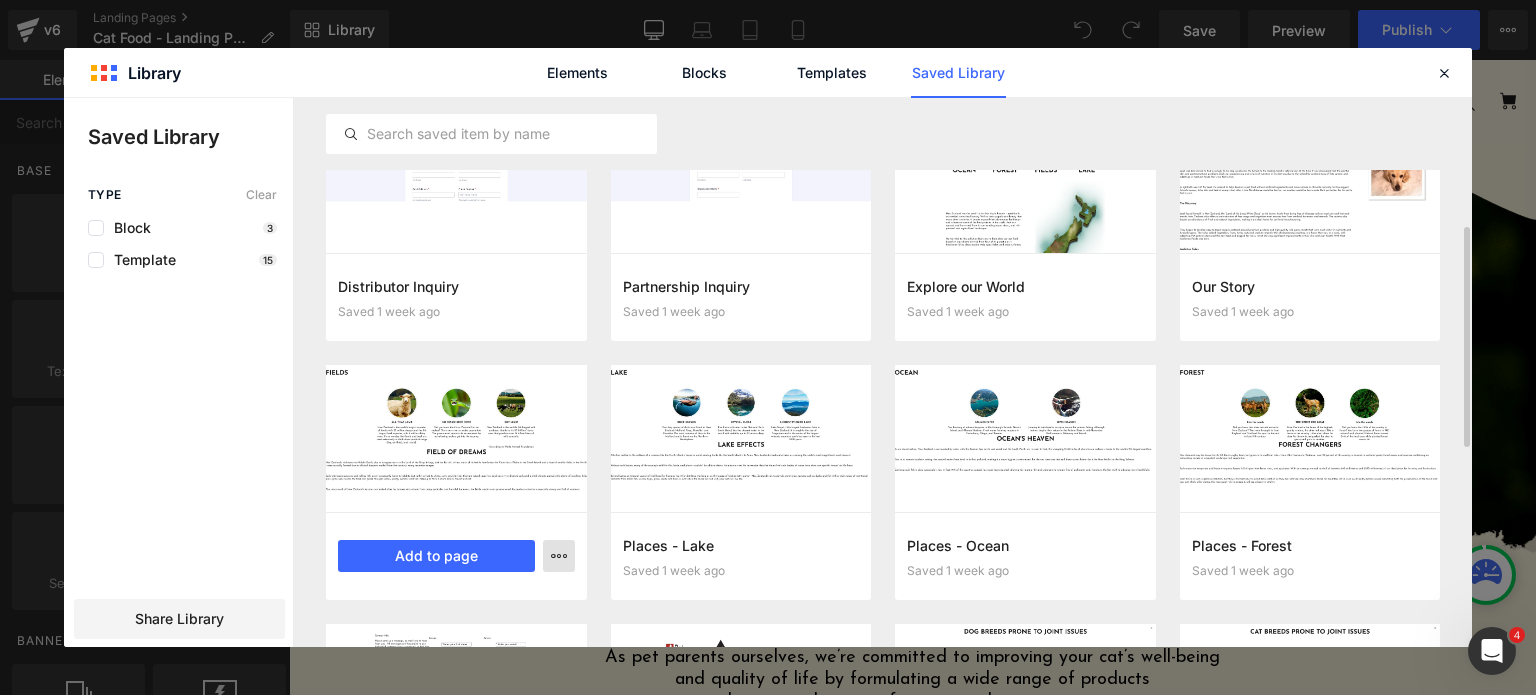 click at bounding box center (559, 556) 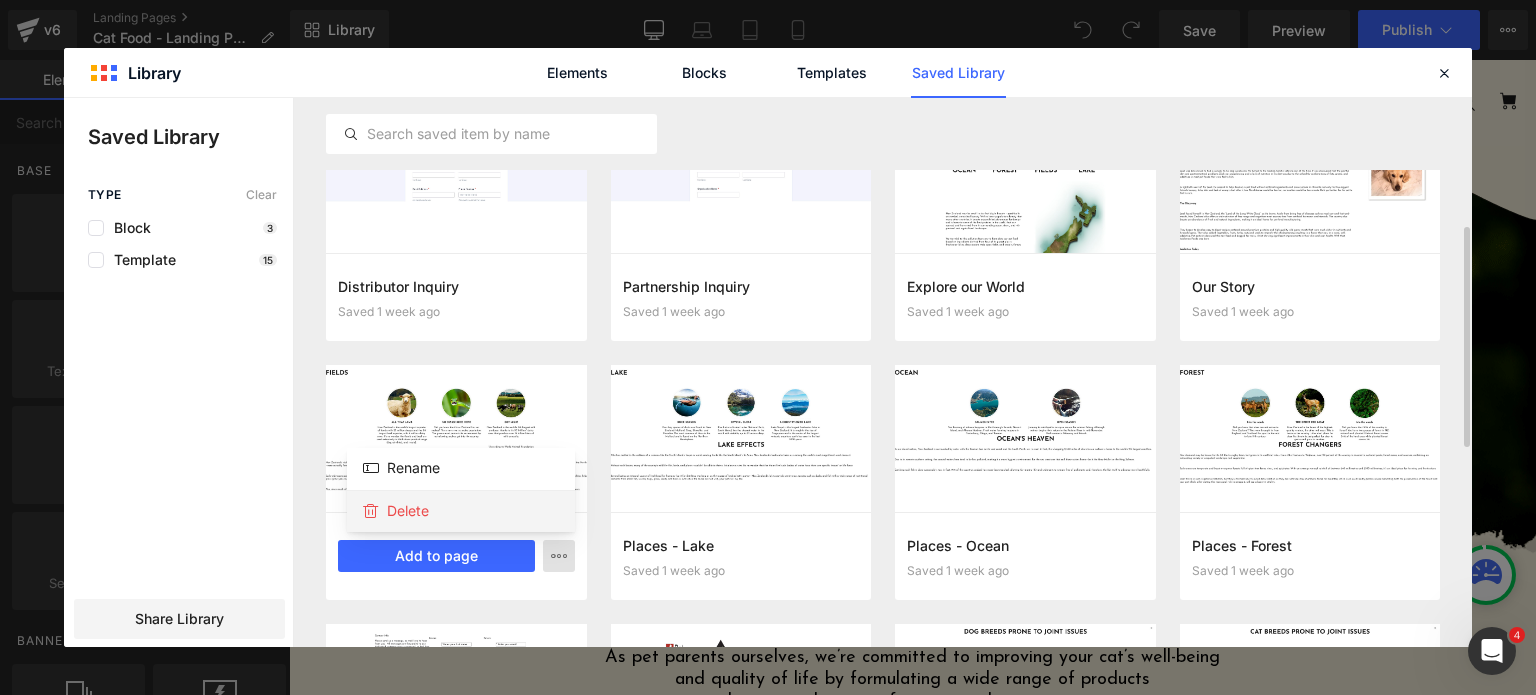 click on "Delete" 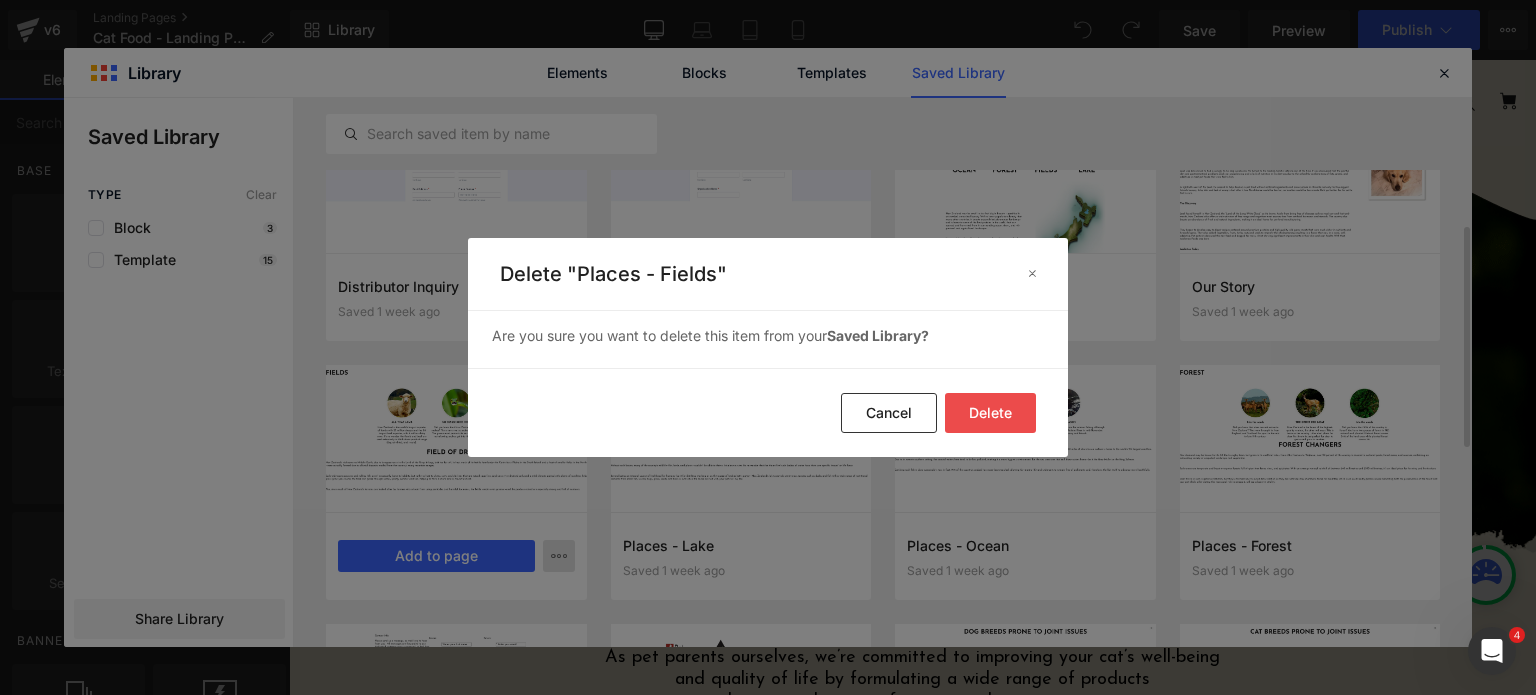 click on "Delete" 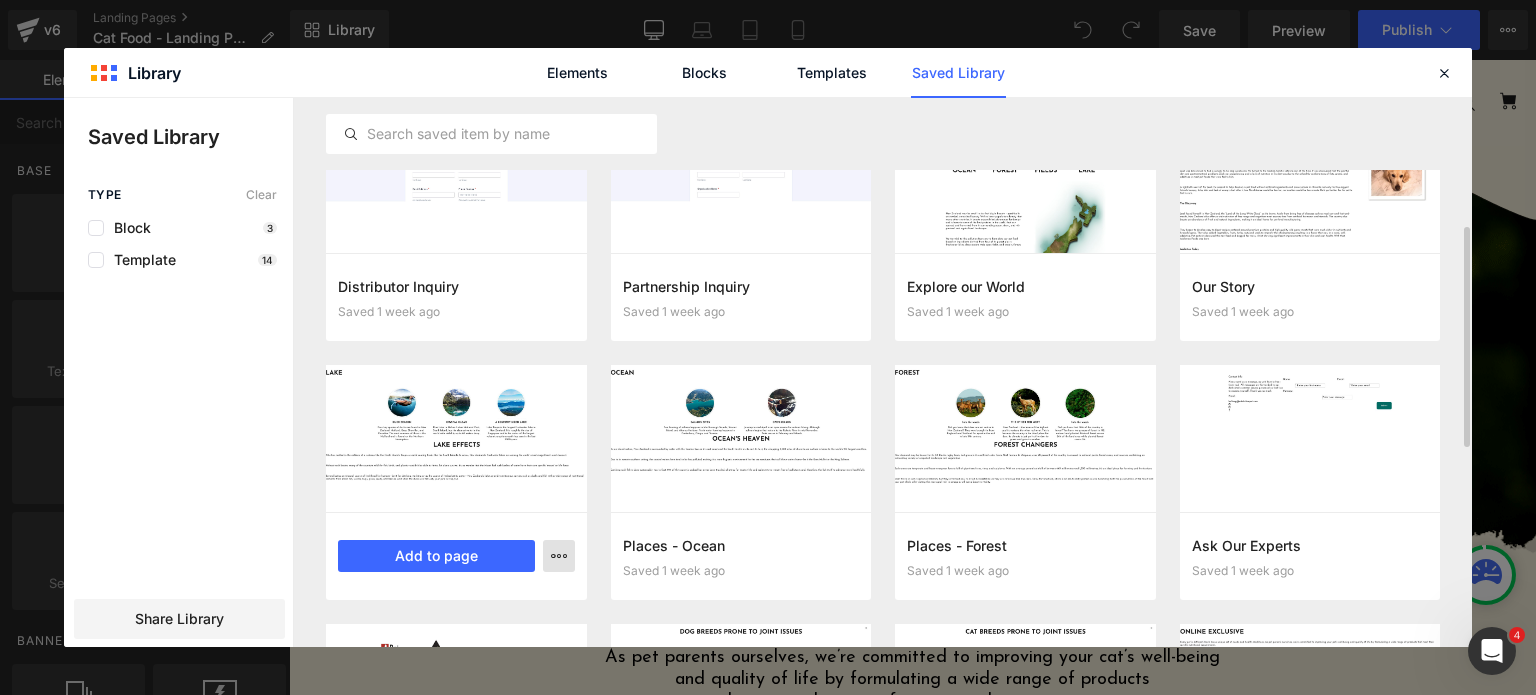 click 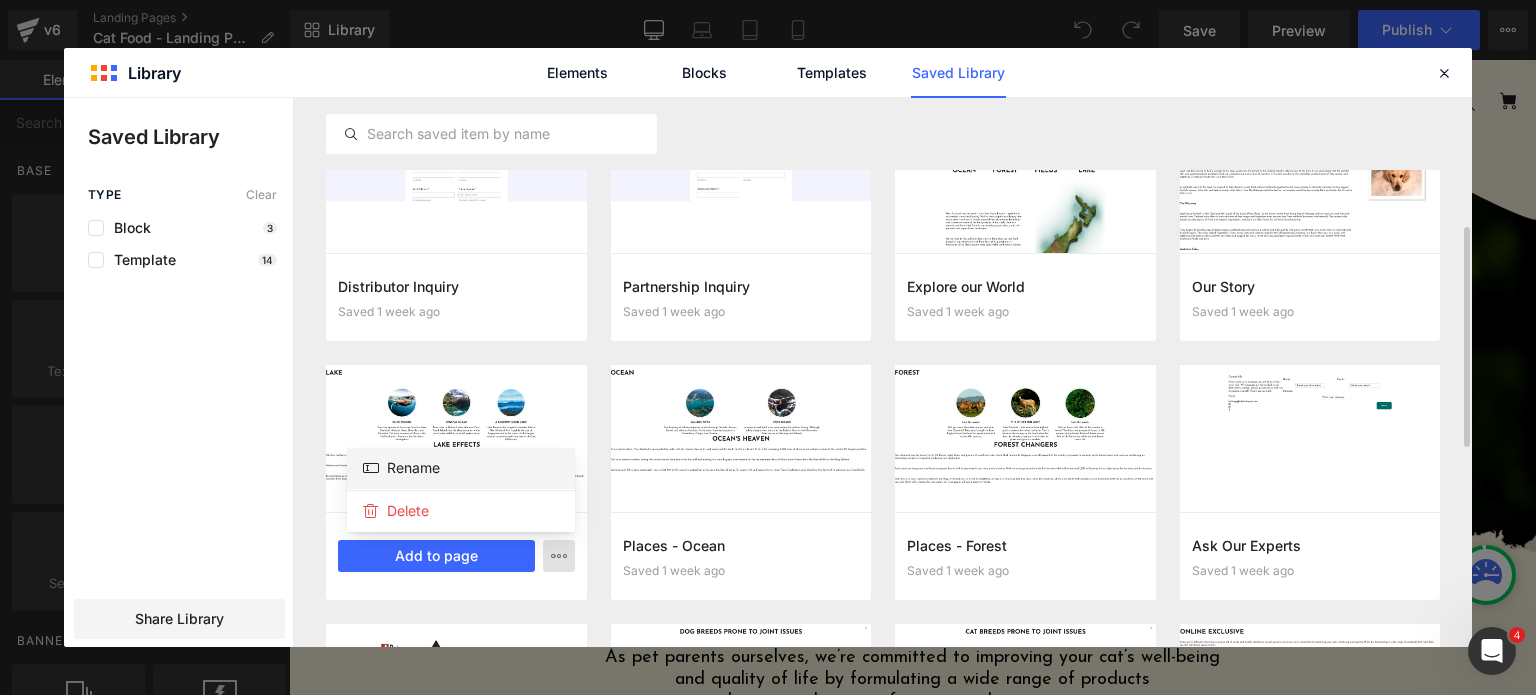click on "Rename" 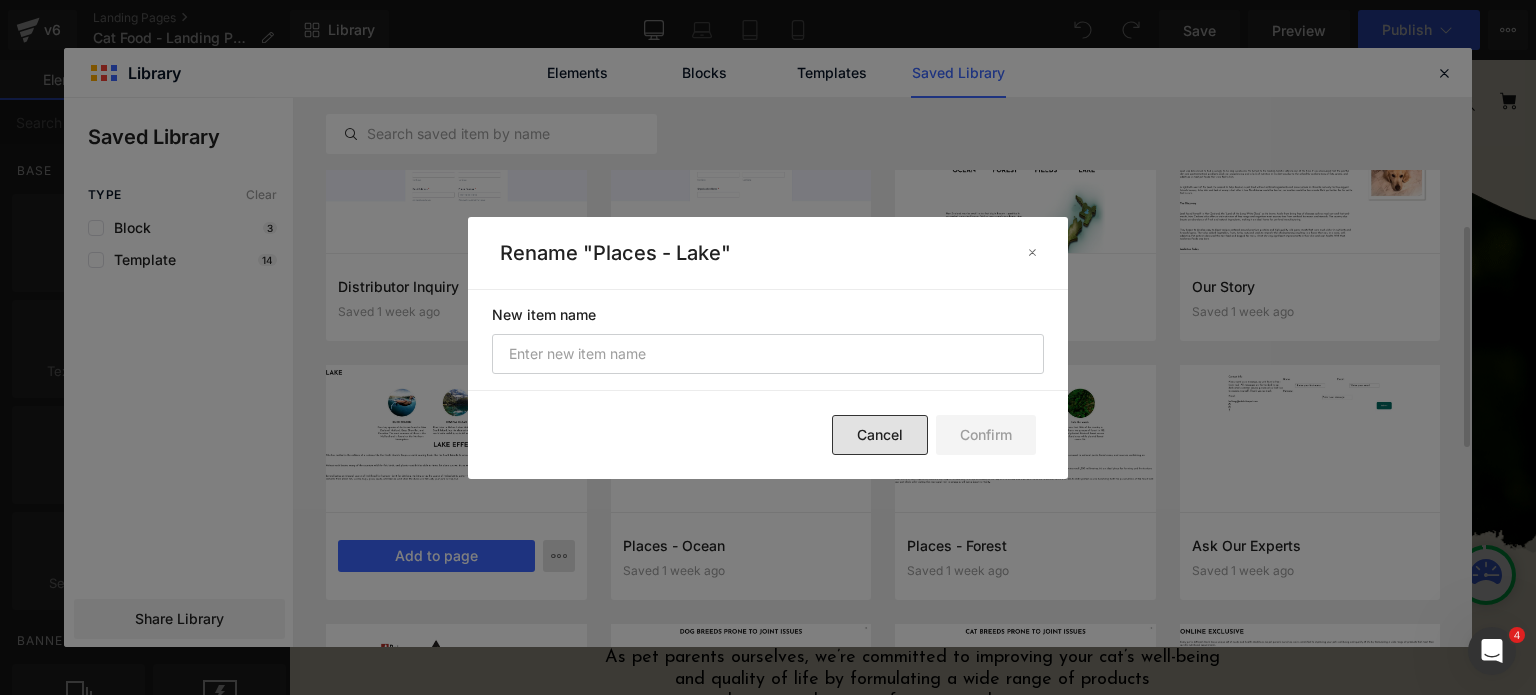 click on "Cancel" 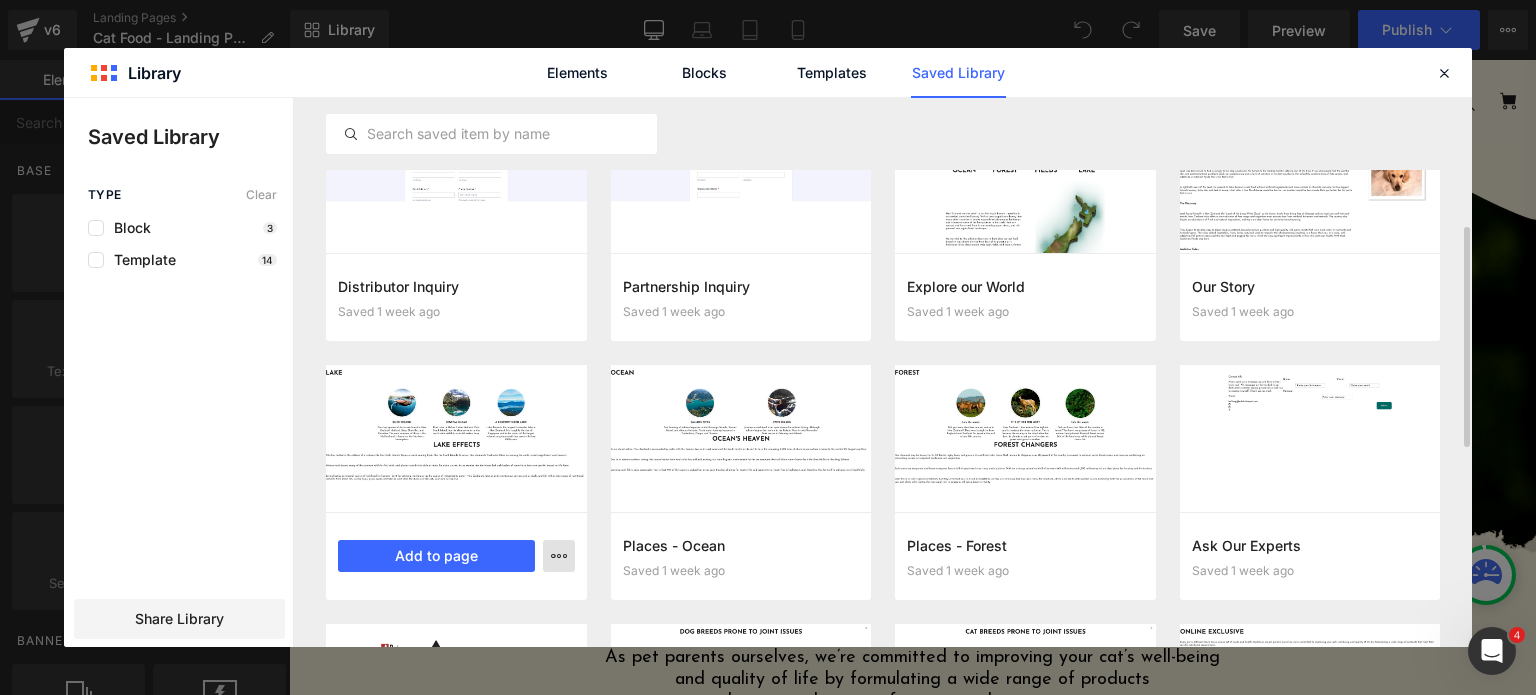 click at bounding box center [559, 556] 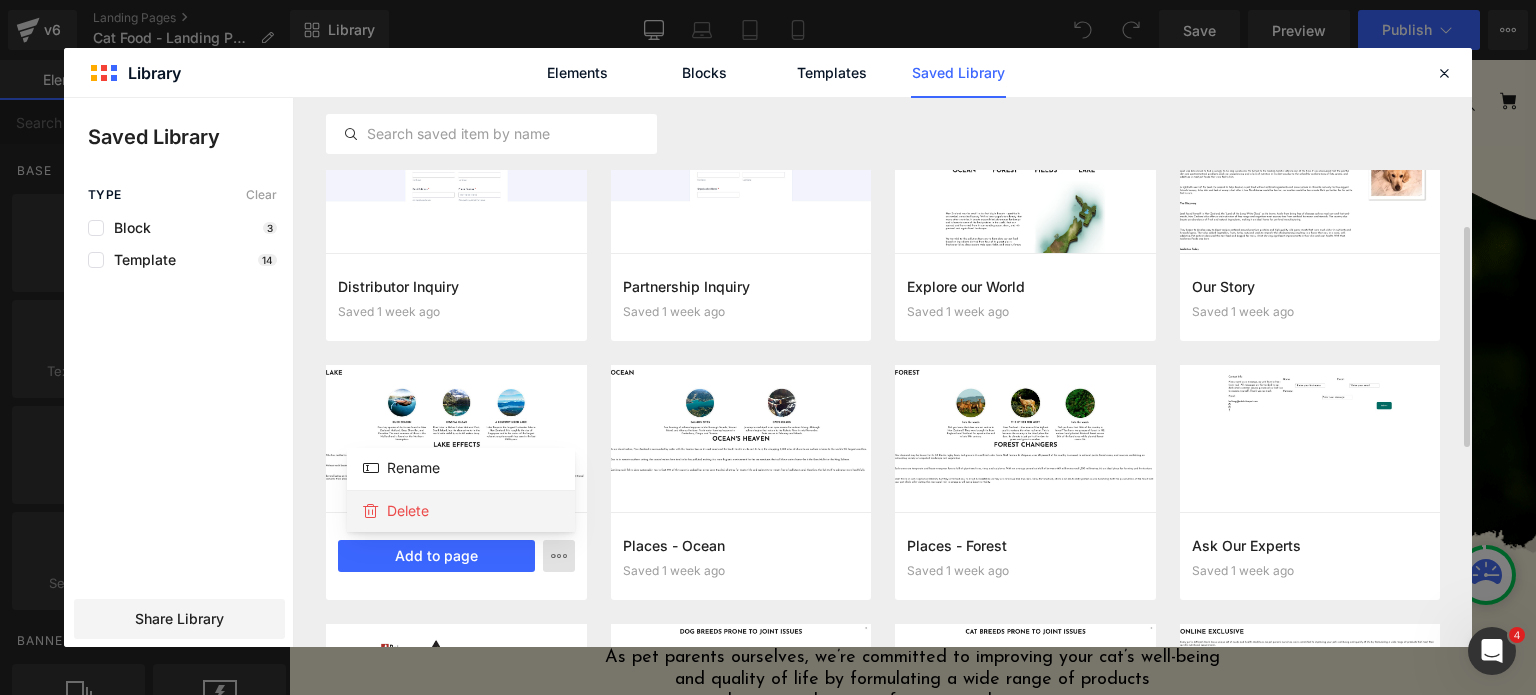 click on "Delete" 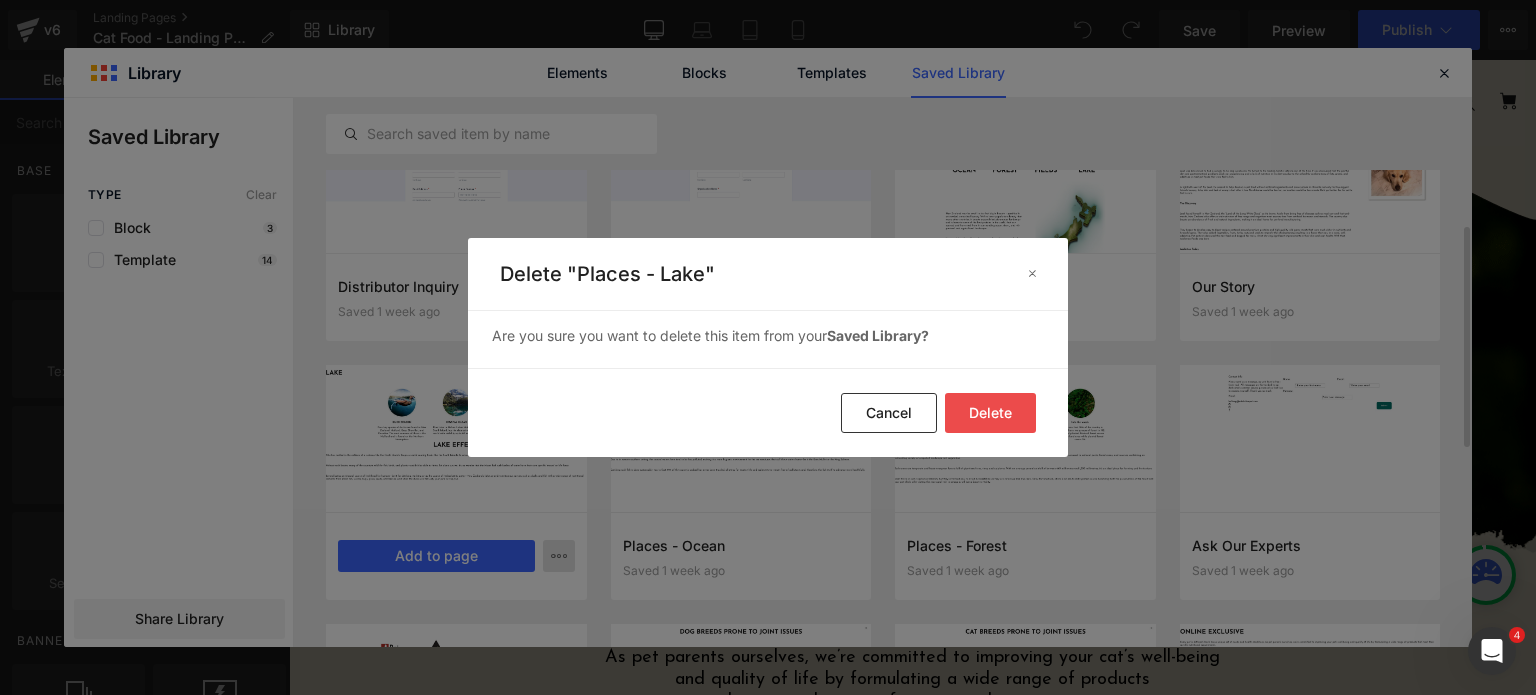 click on "Delete" 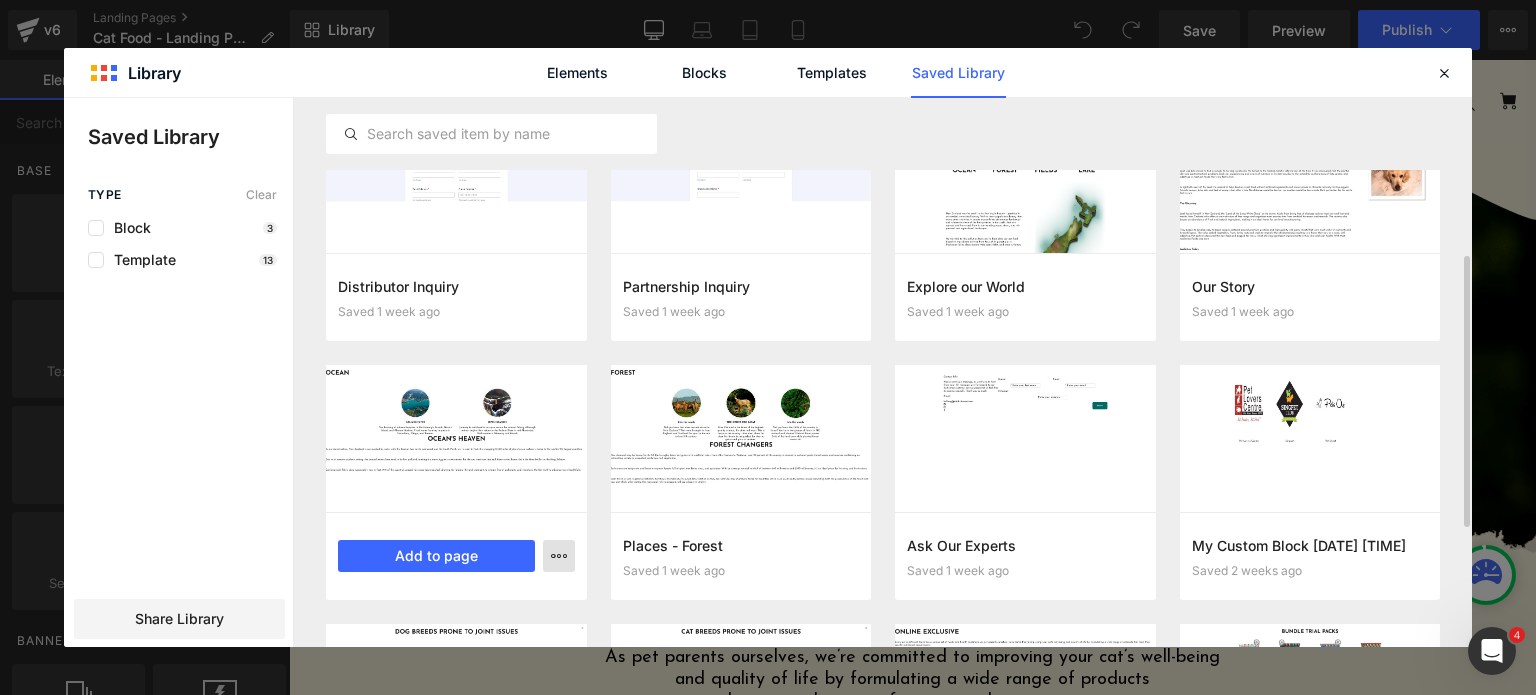 click 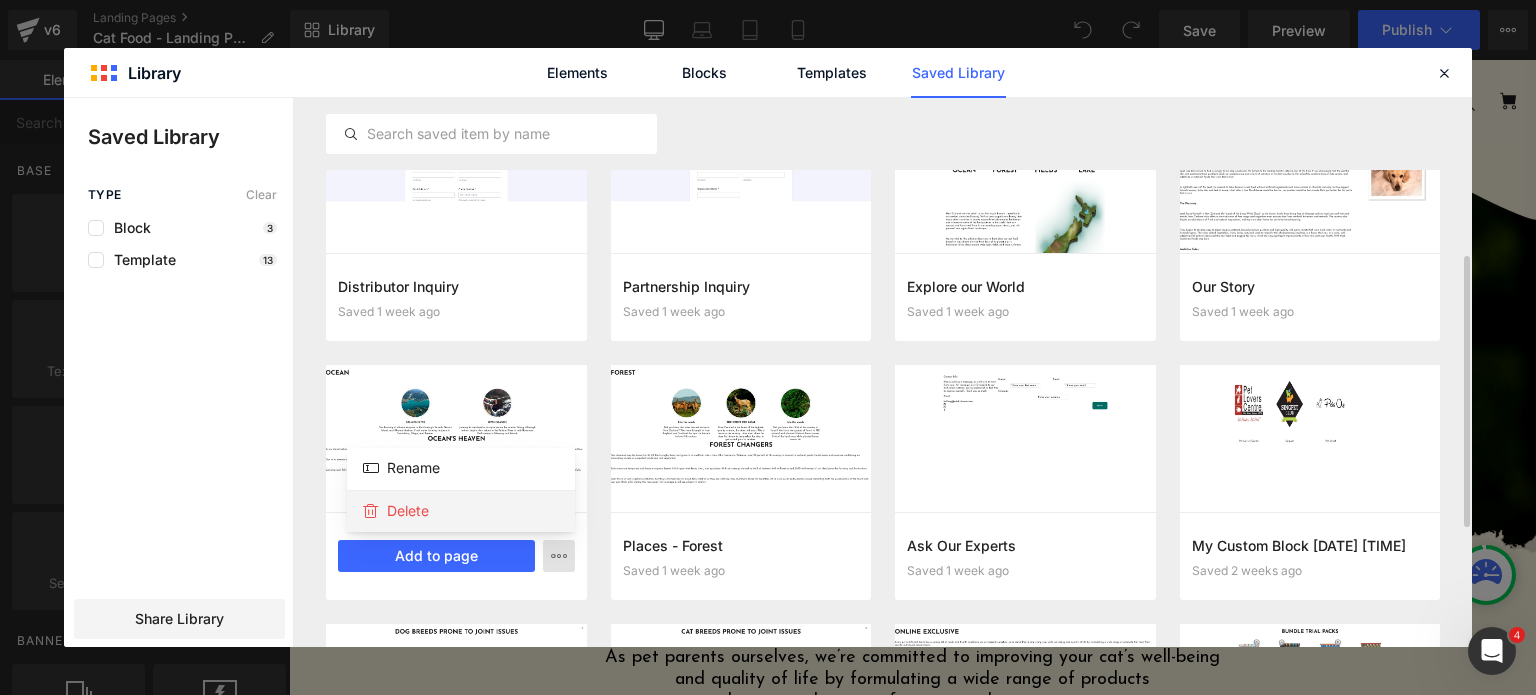 click on "Delete" 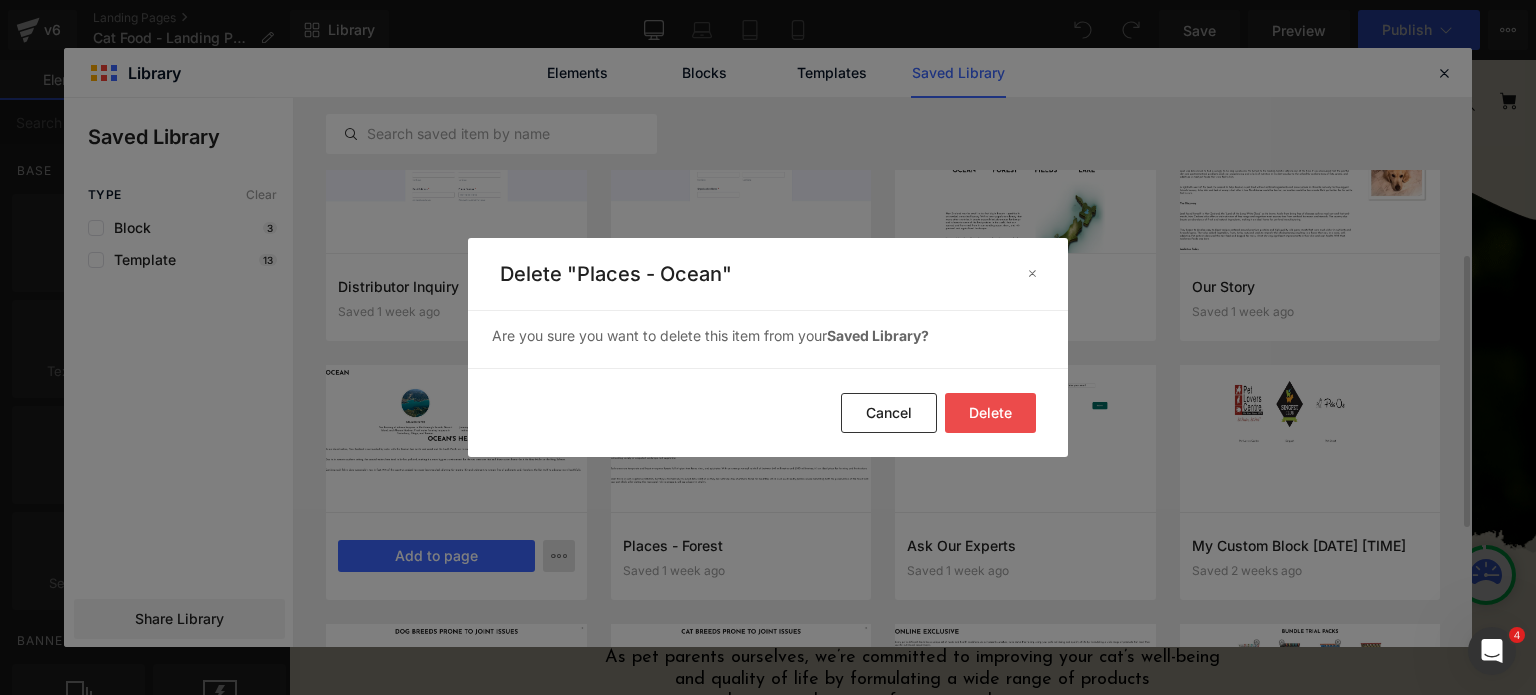 click on "Delete" 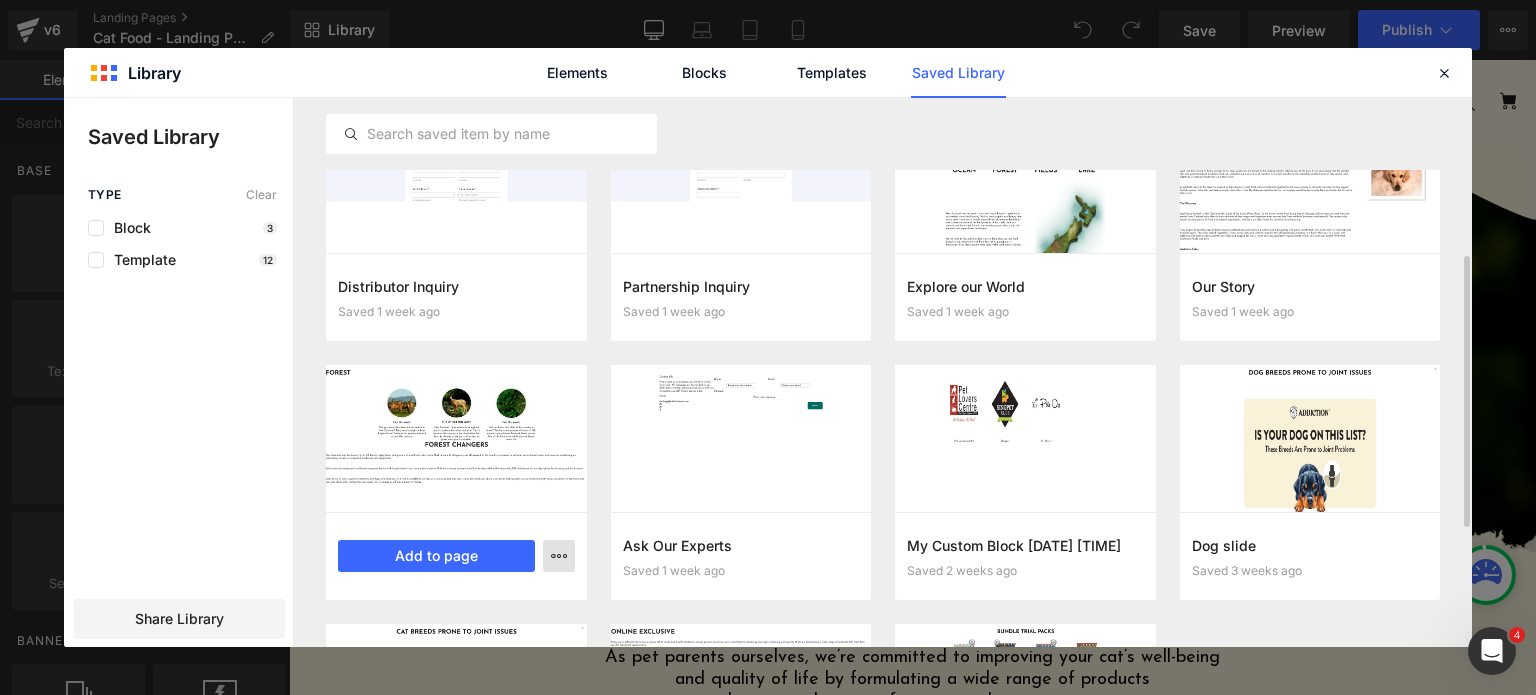 click 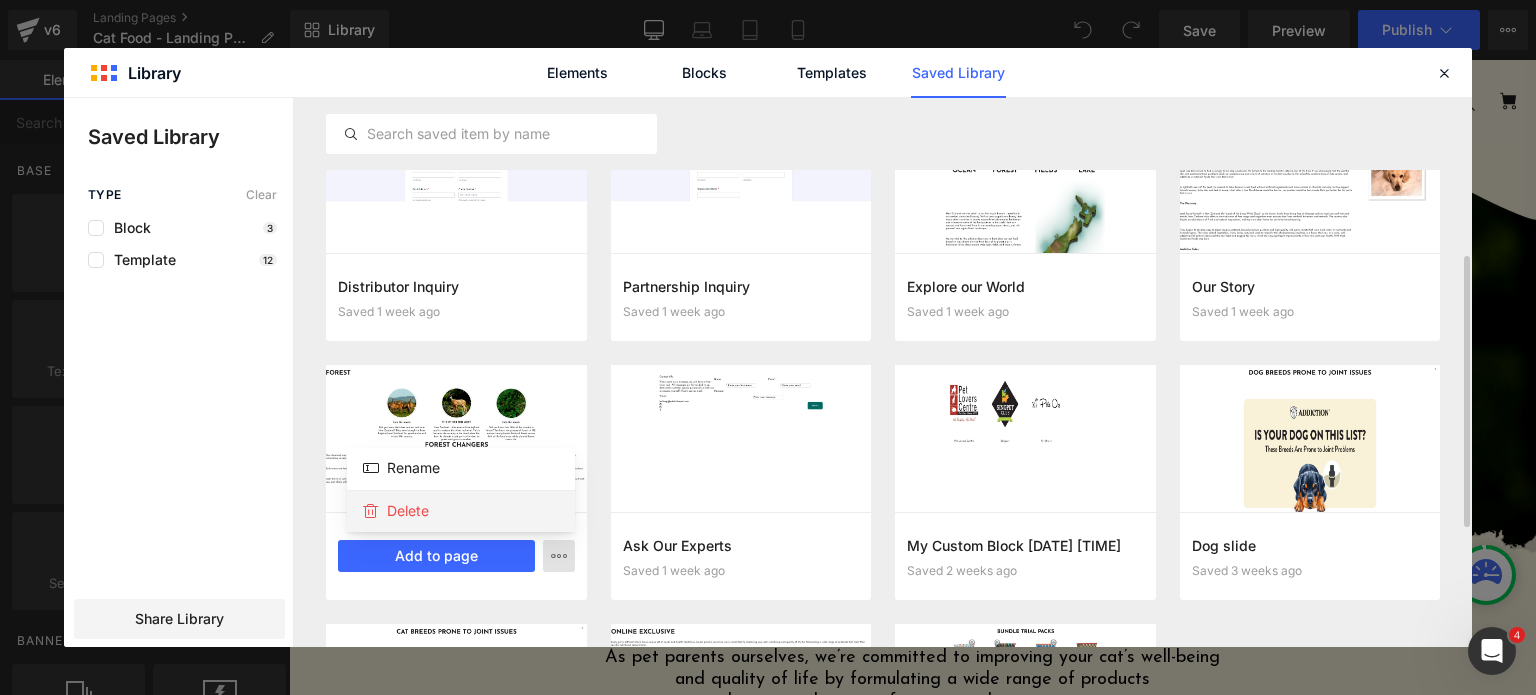 click on "Delete" 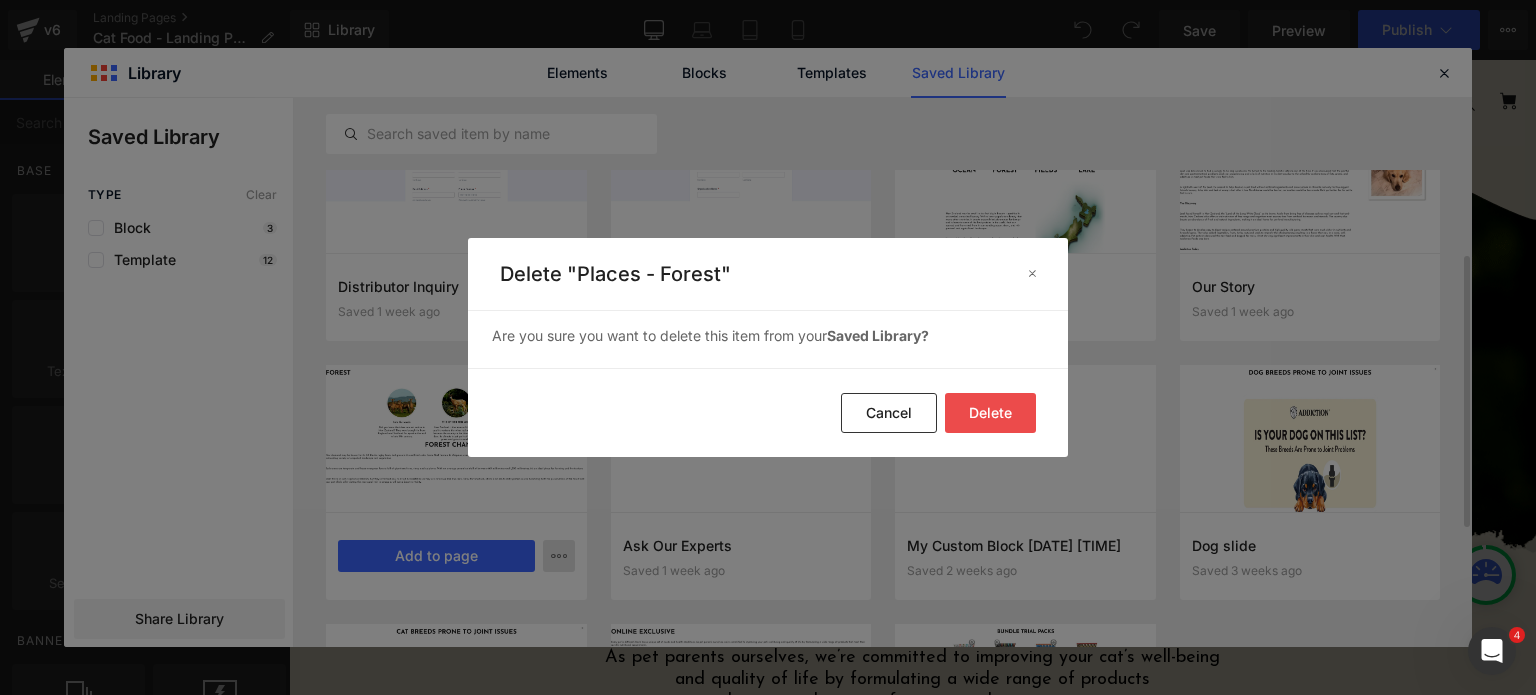 click on "Delete" 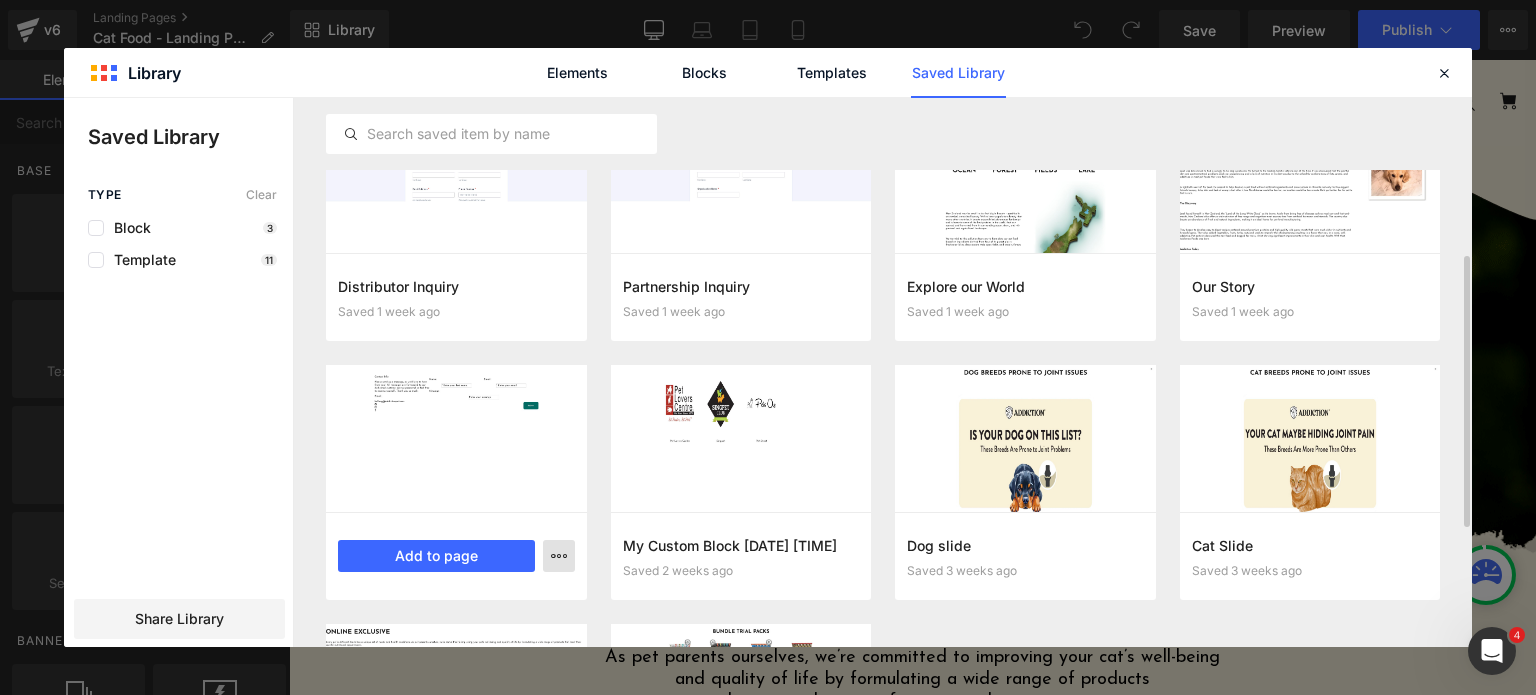 click at bounding box center (559, 556) 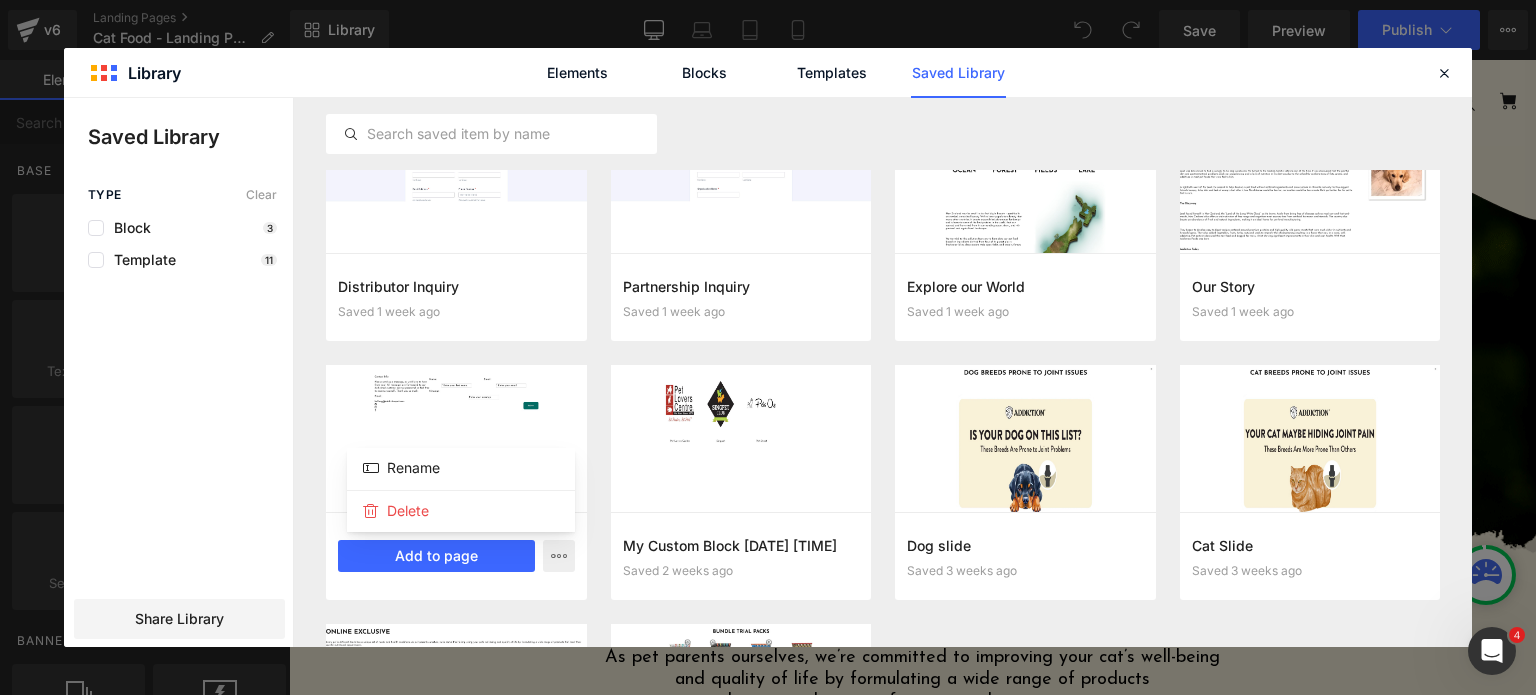 click at bounding box center [768, 372] 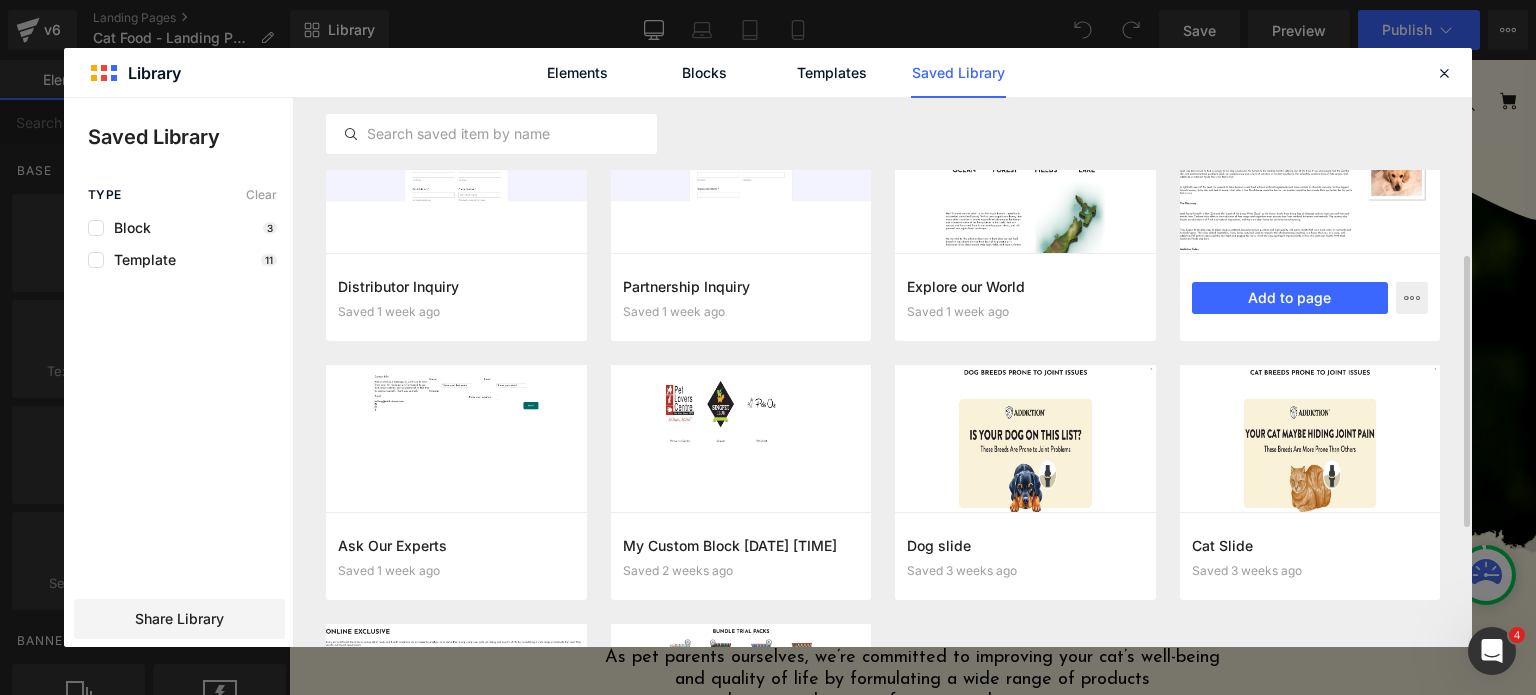 click on "Our Story Saved [TIME] Add to page" at bounding box center [1310, 297] 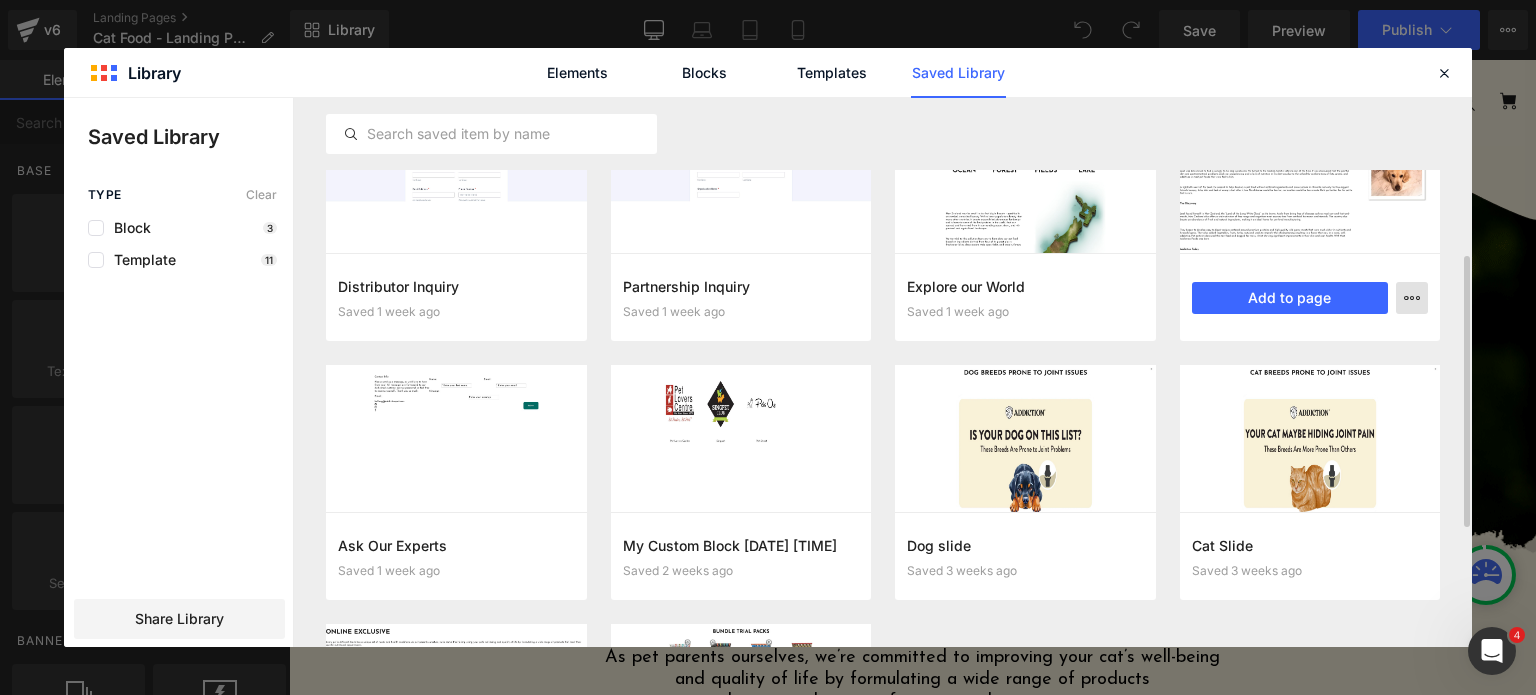 click 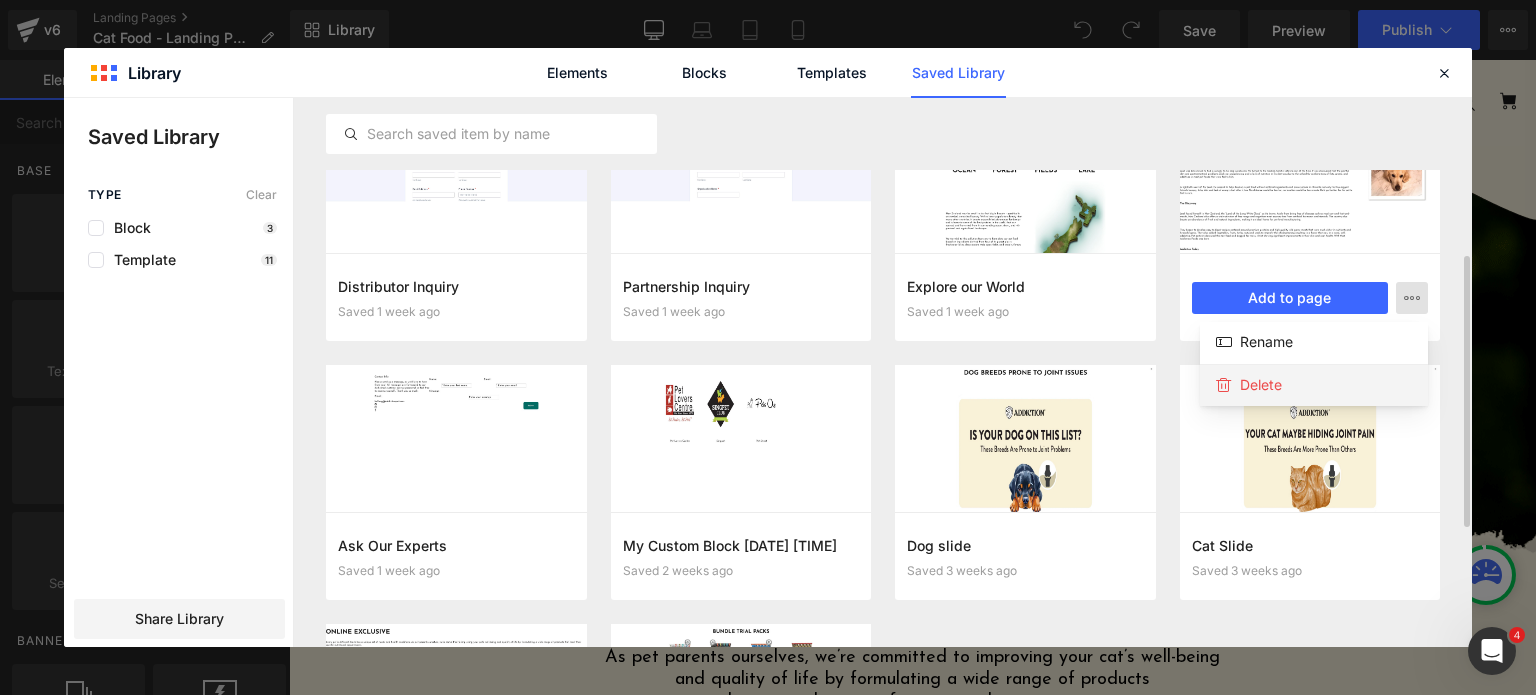 click on "Delete" 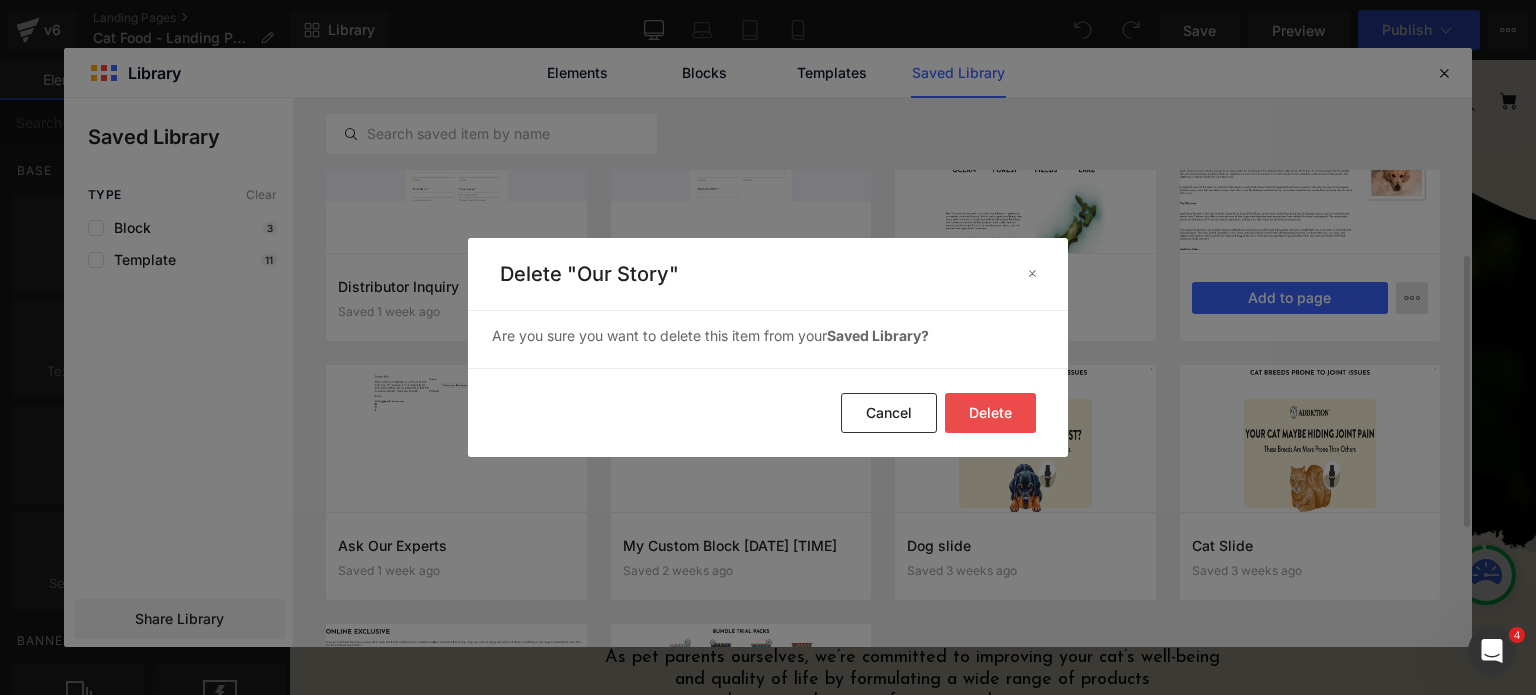 click on "Delete" 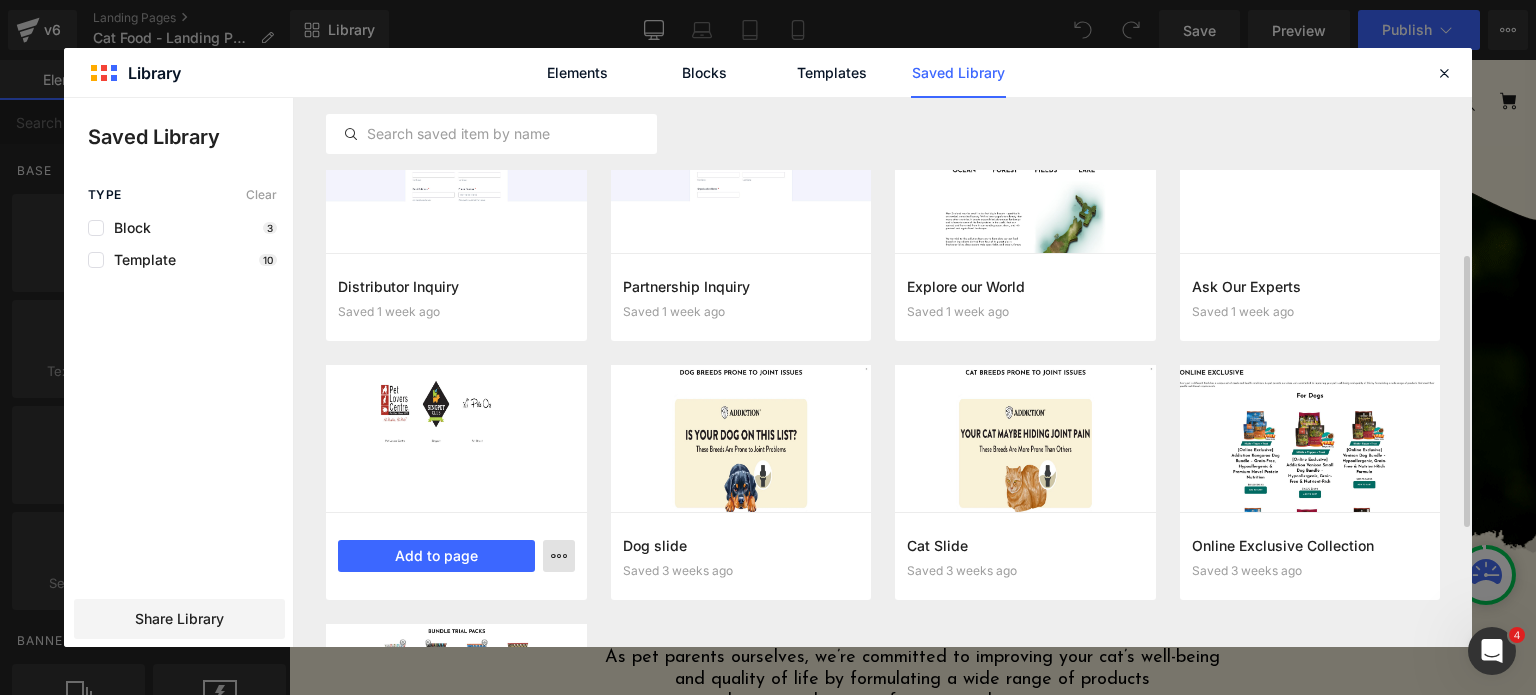 click 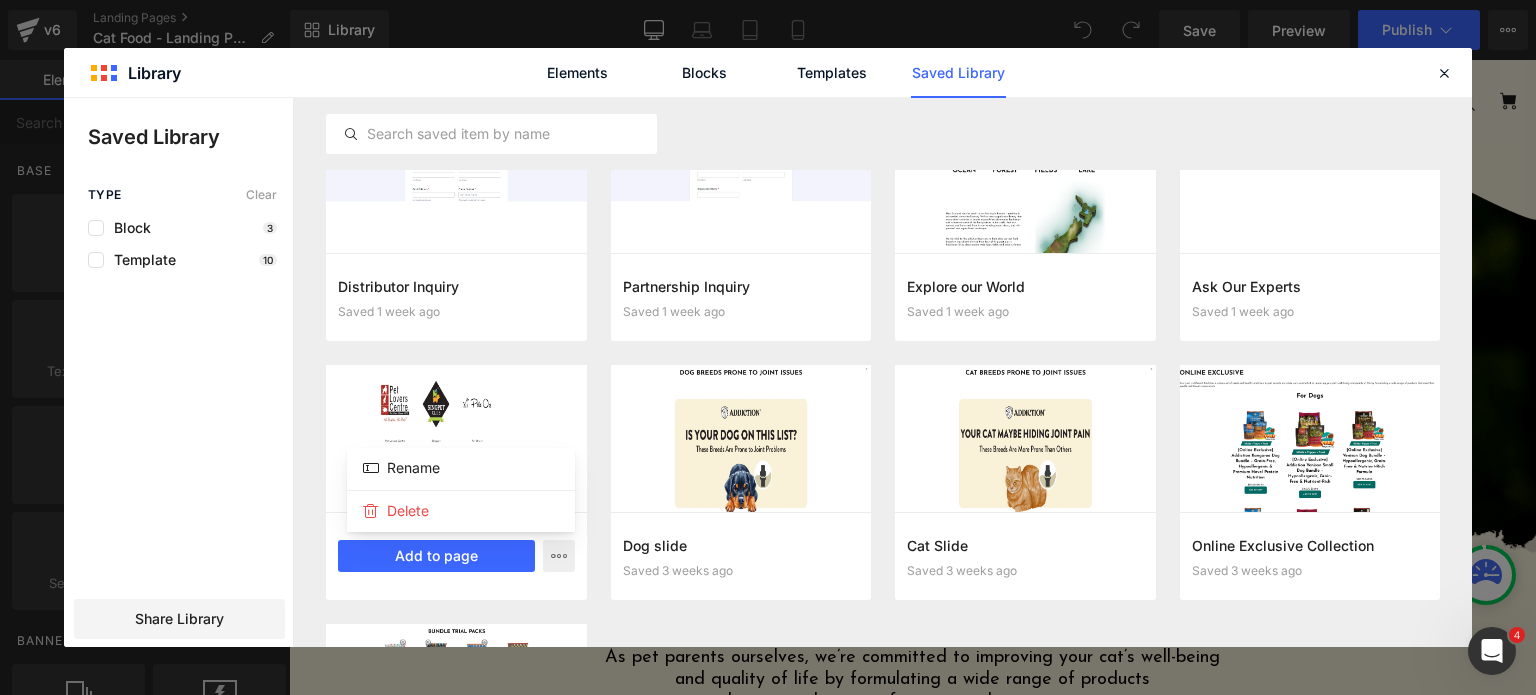 click at bounding box center (768, 372) 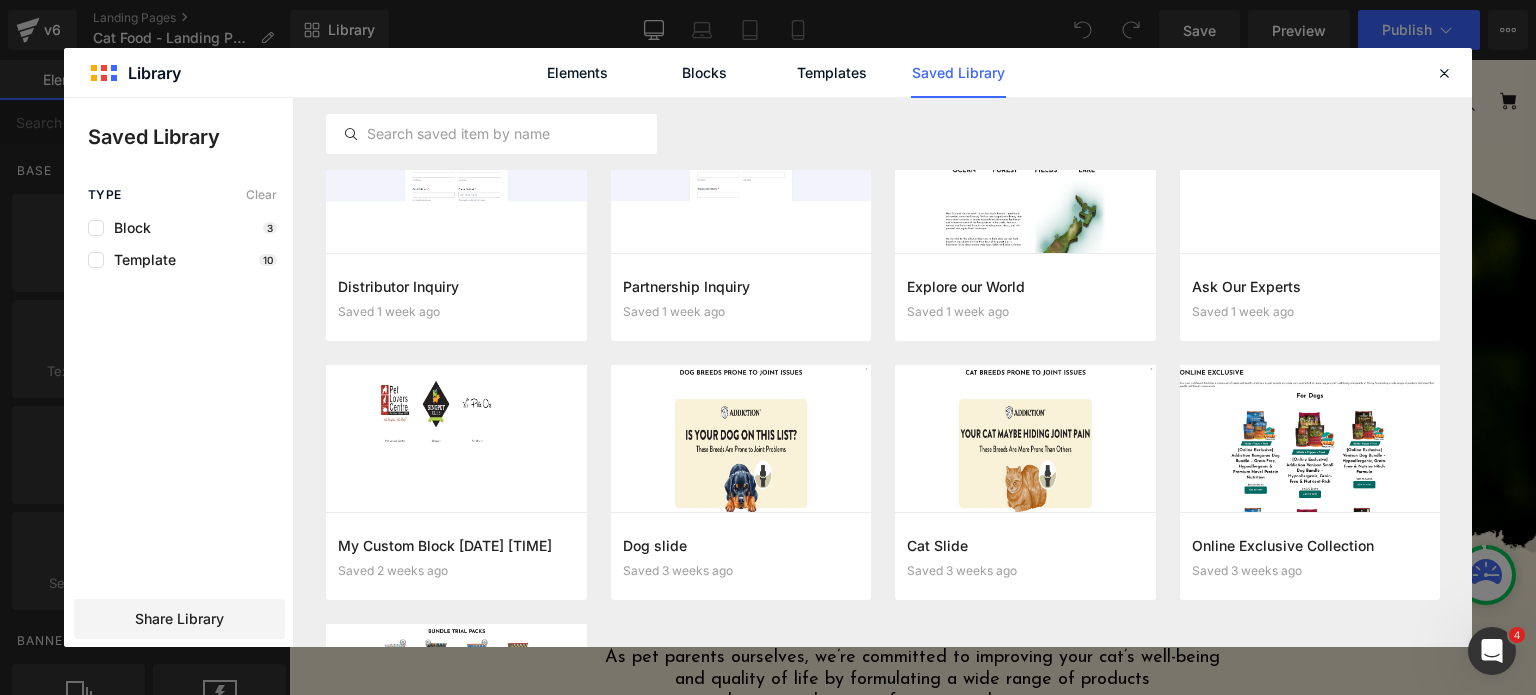 click 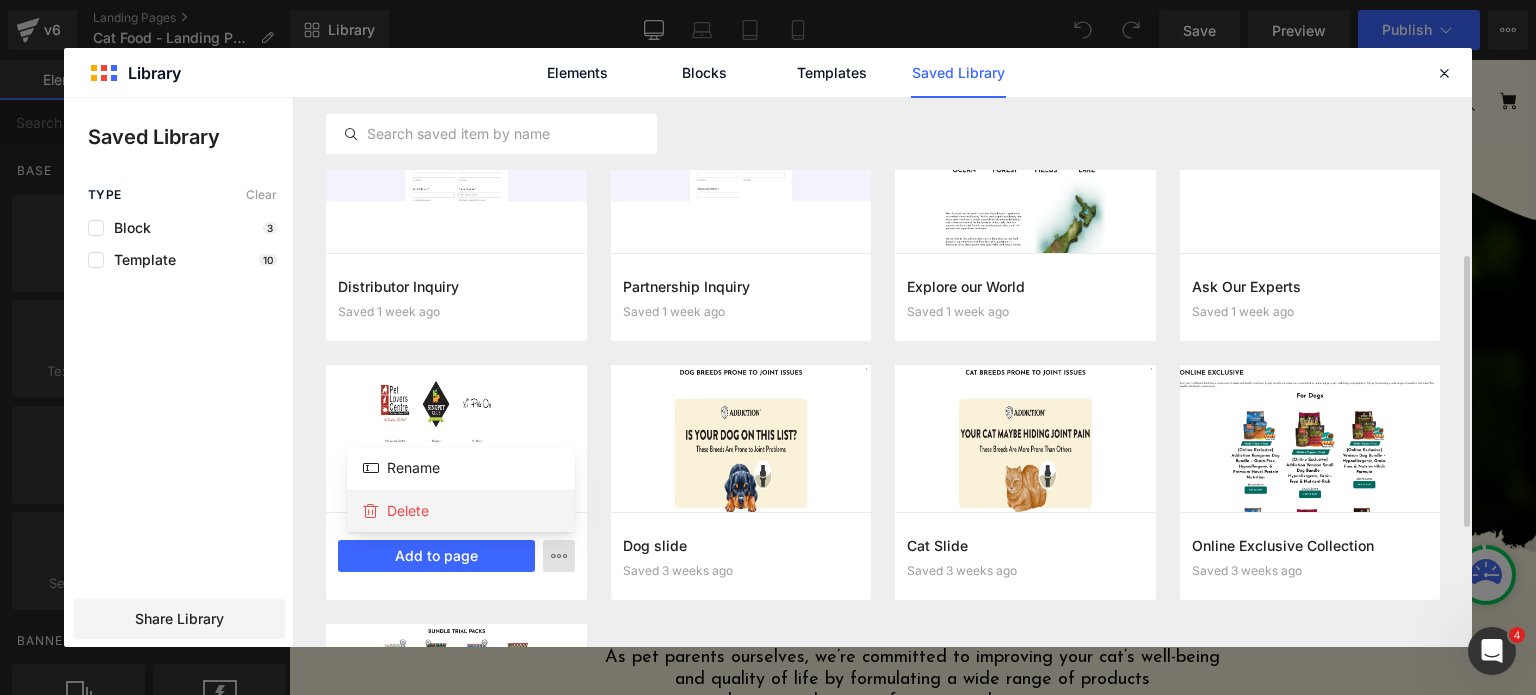 click on "Delete" 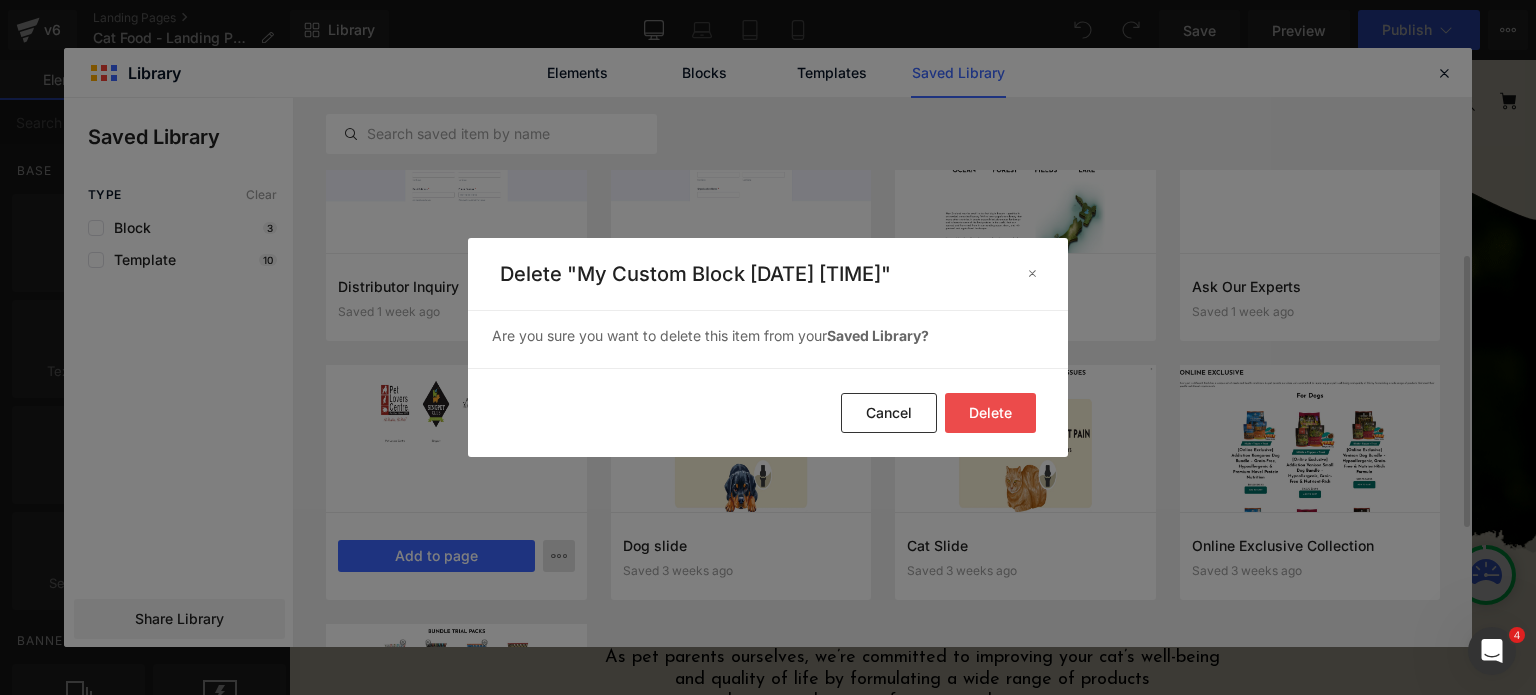 click on "Delete" 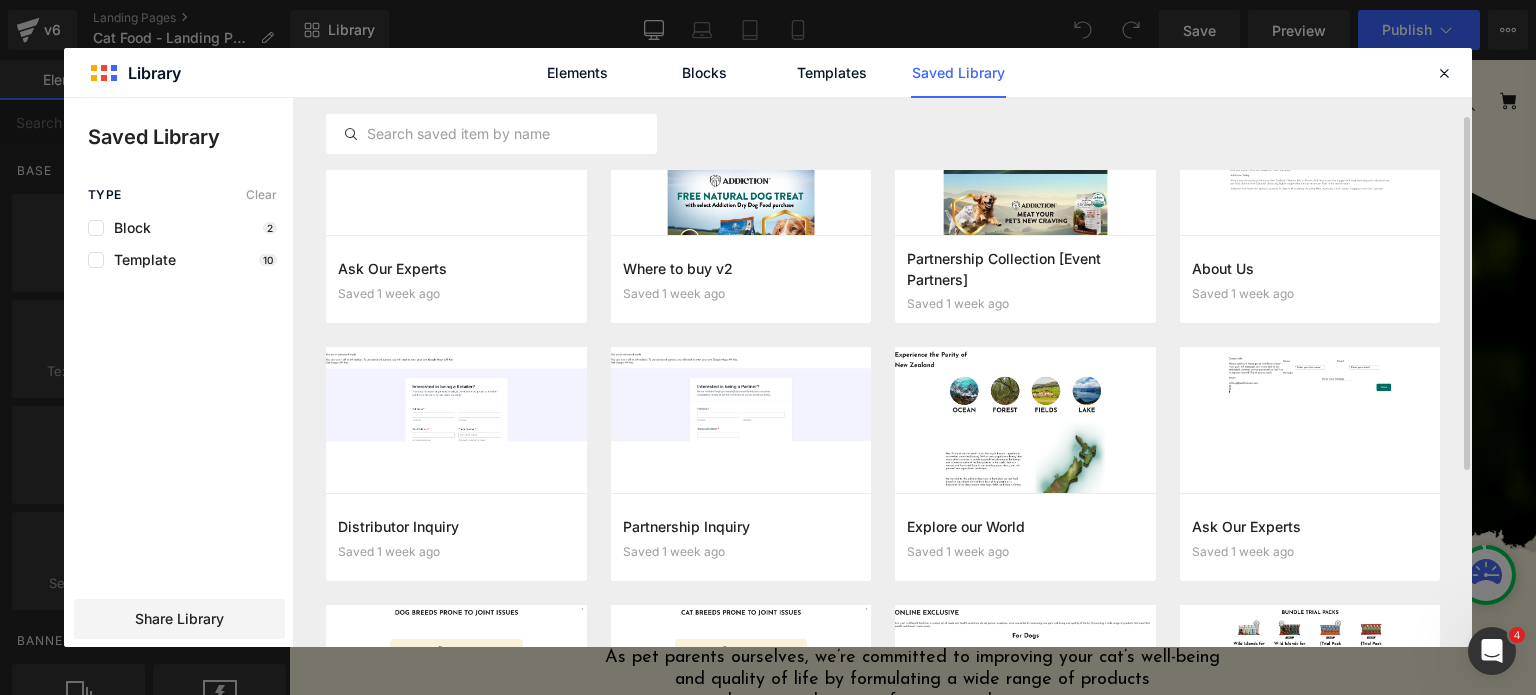 scroll, scrollTop: 0, scrollLeft: 0, axis: both 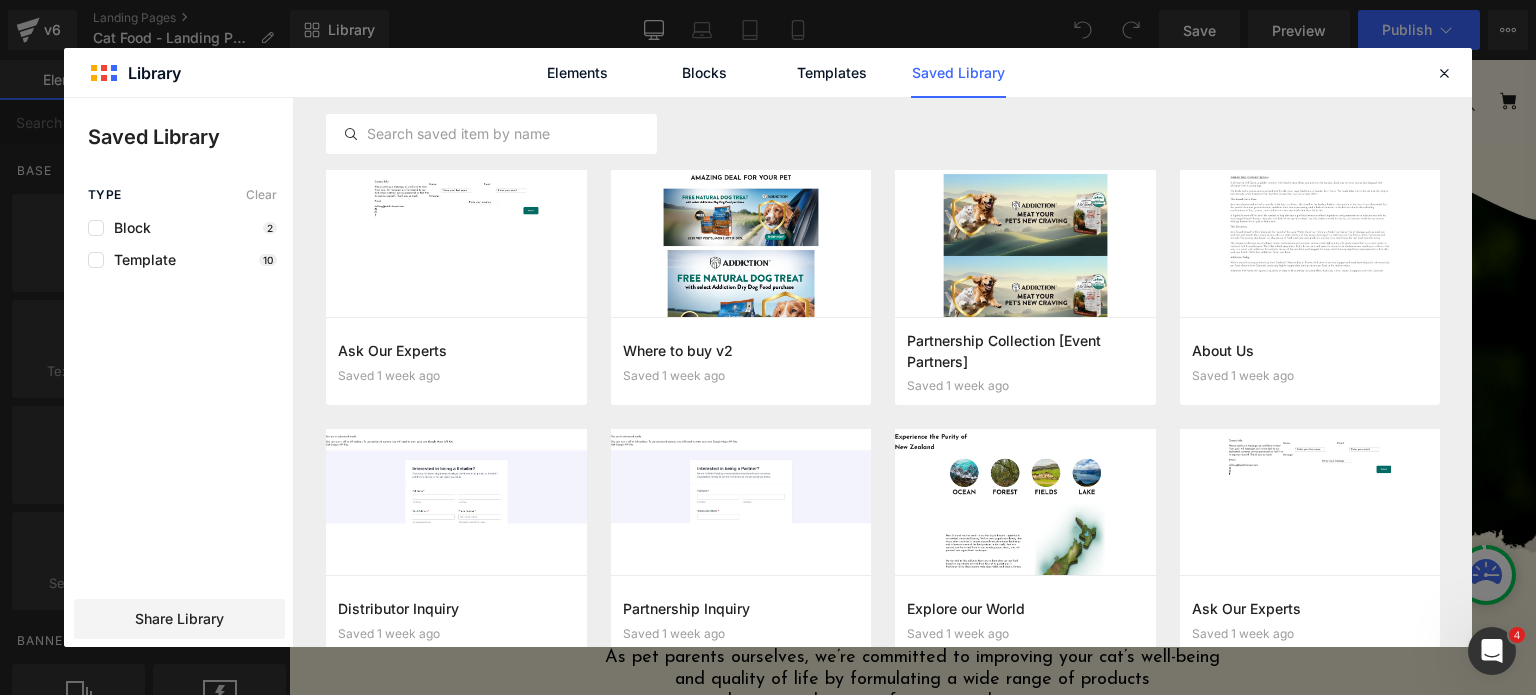 click on "Elements Blocks Templates Saved Library" at bounding box center [768, 72] 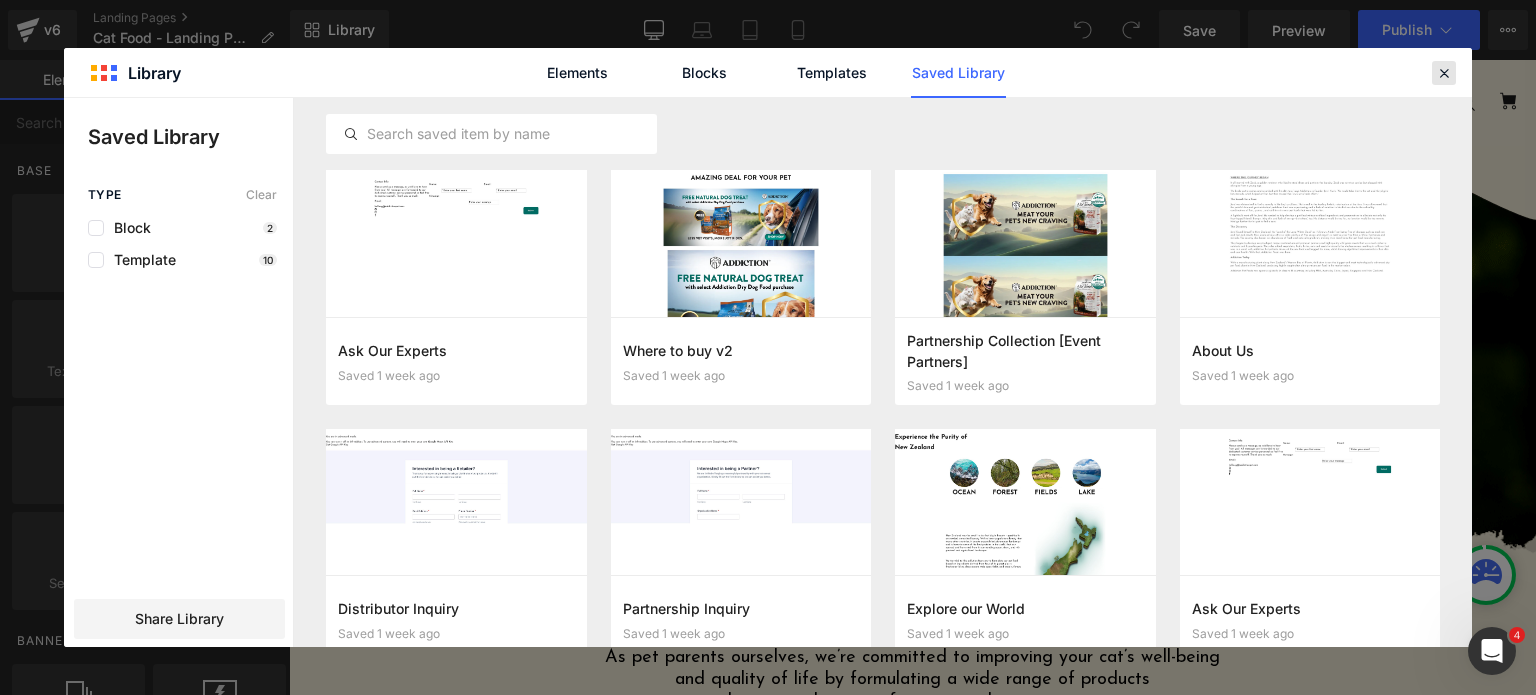 click at bounding box center [1444, 73] 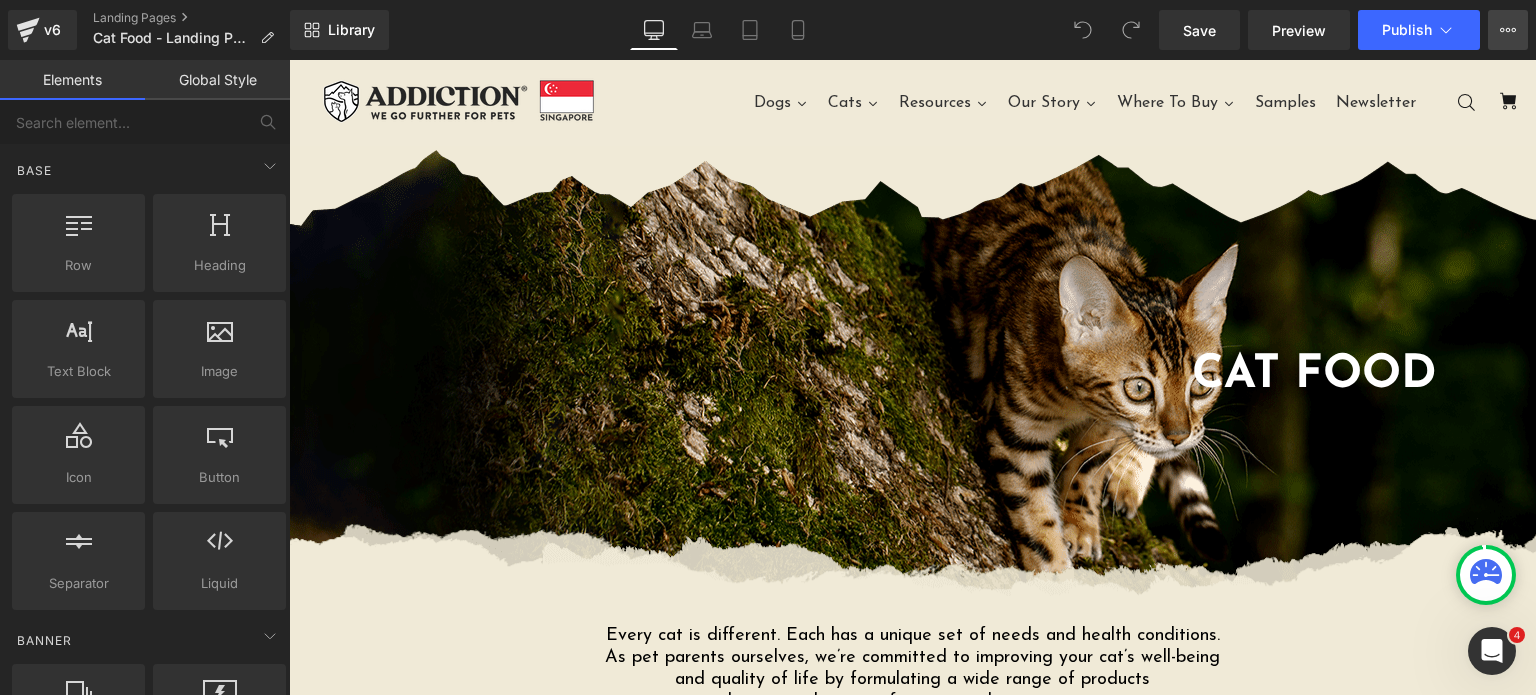 click on "View Live Page View with current Template Save Template to Library Schedule Publish  Optimize  Publish Settings Shortcuts" at bounding box center (1508, 30) 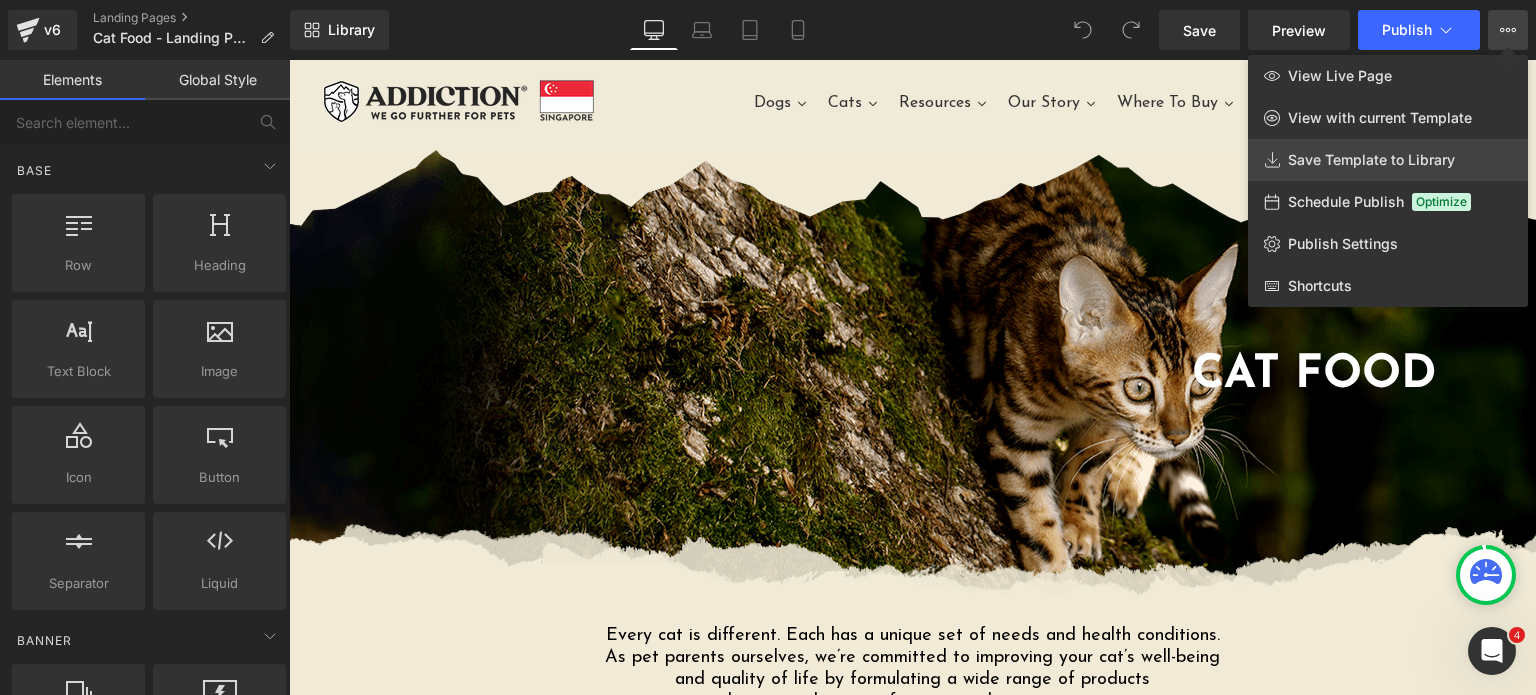 click on "Save Template to Library" at bounding box center [1371, 160] 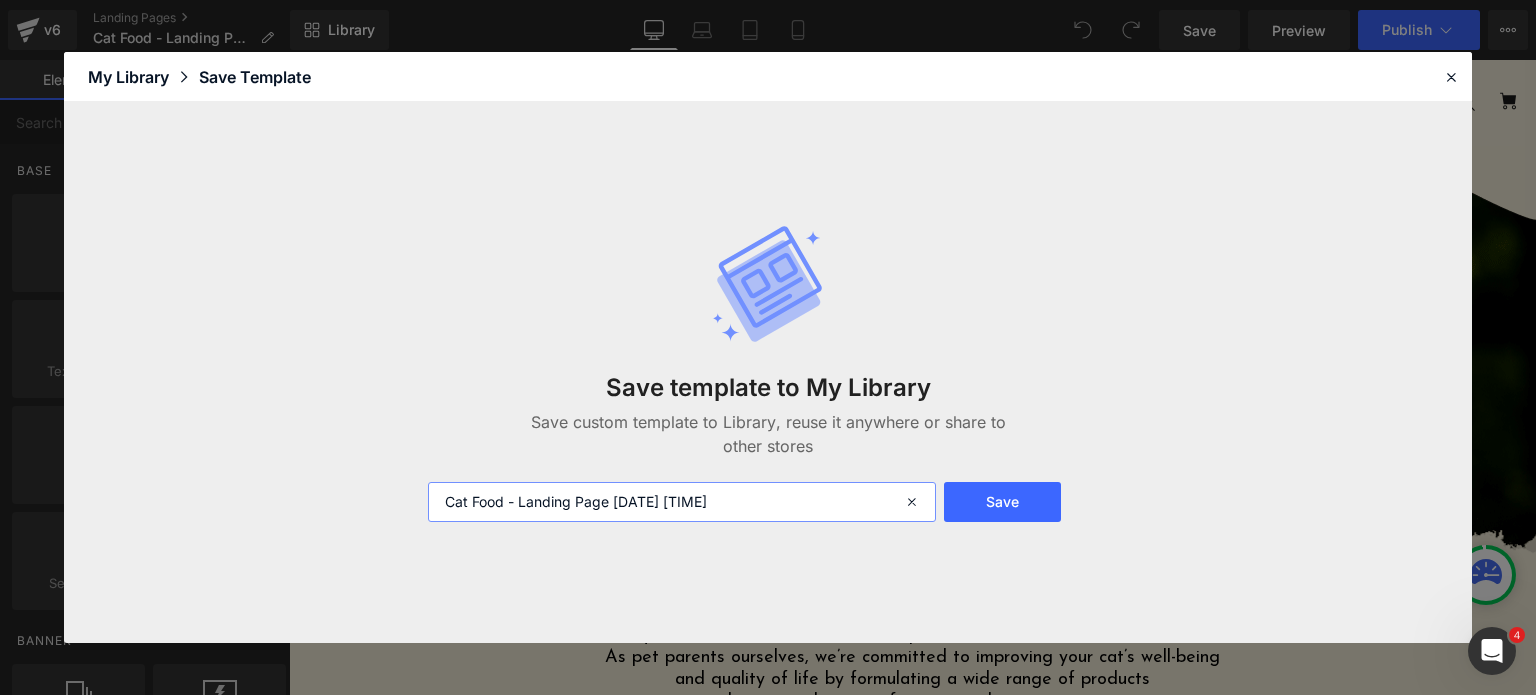 drag, startPoint x: 519, startPoint y: 509, endPoint x: 888, endPoint y: 495, distance: 369.26547 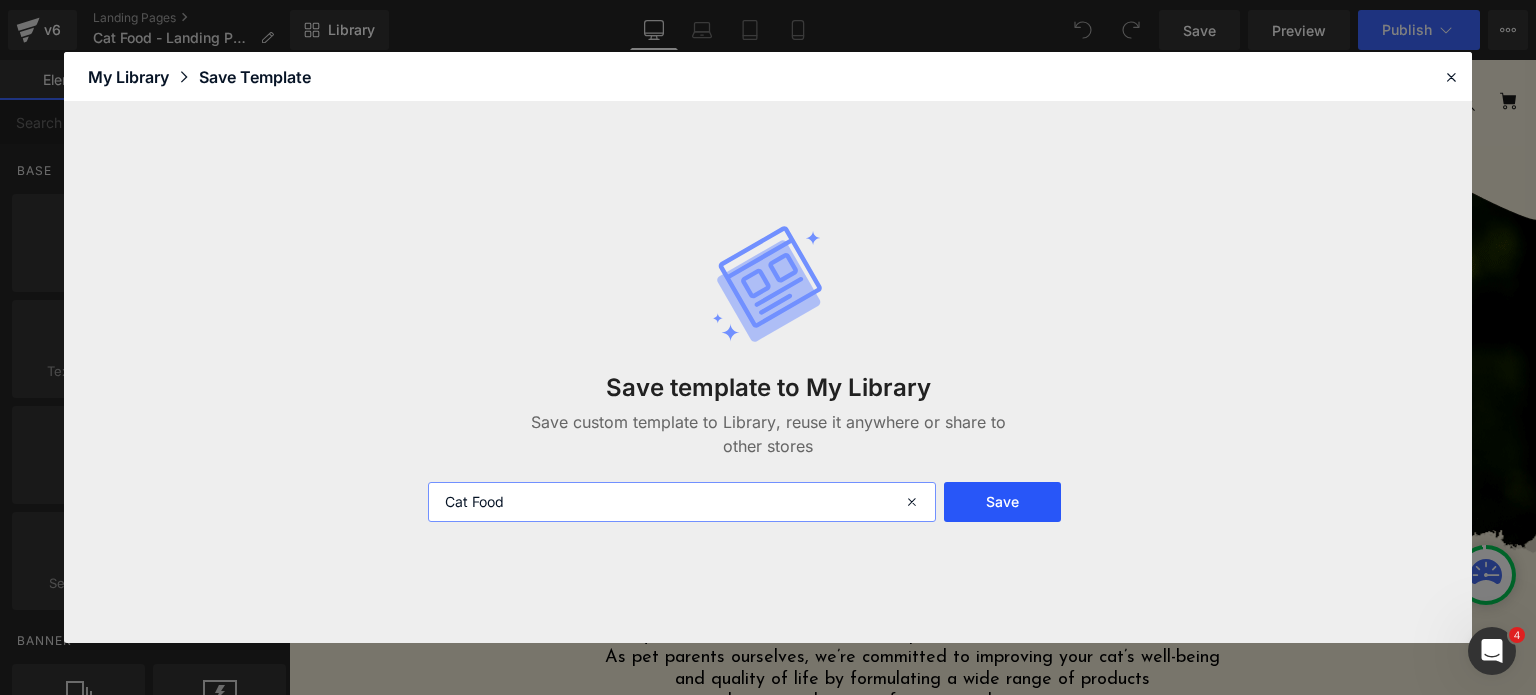 type on "Cat Food" 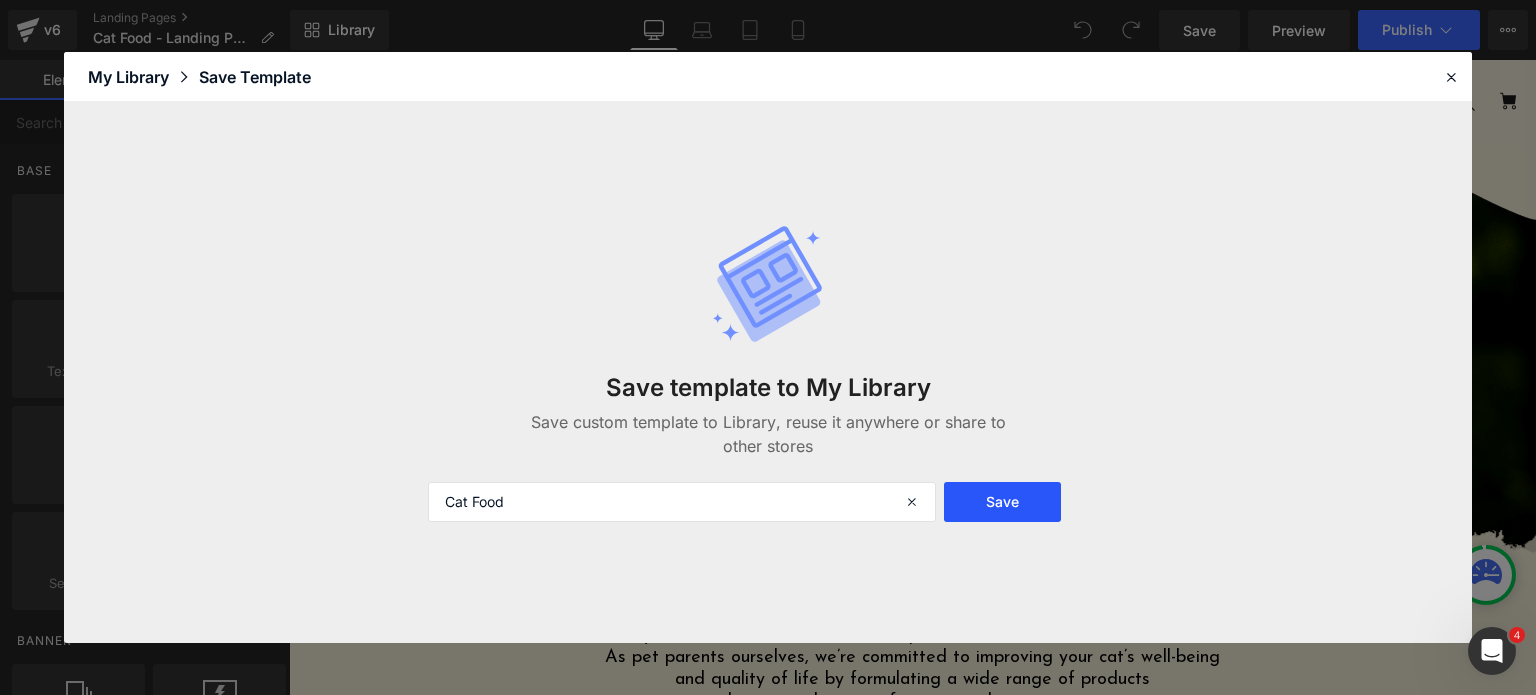 click on "Save" at bounding box center (1002, 502) 